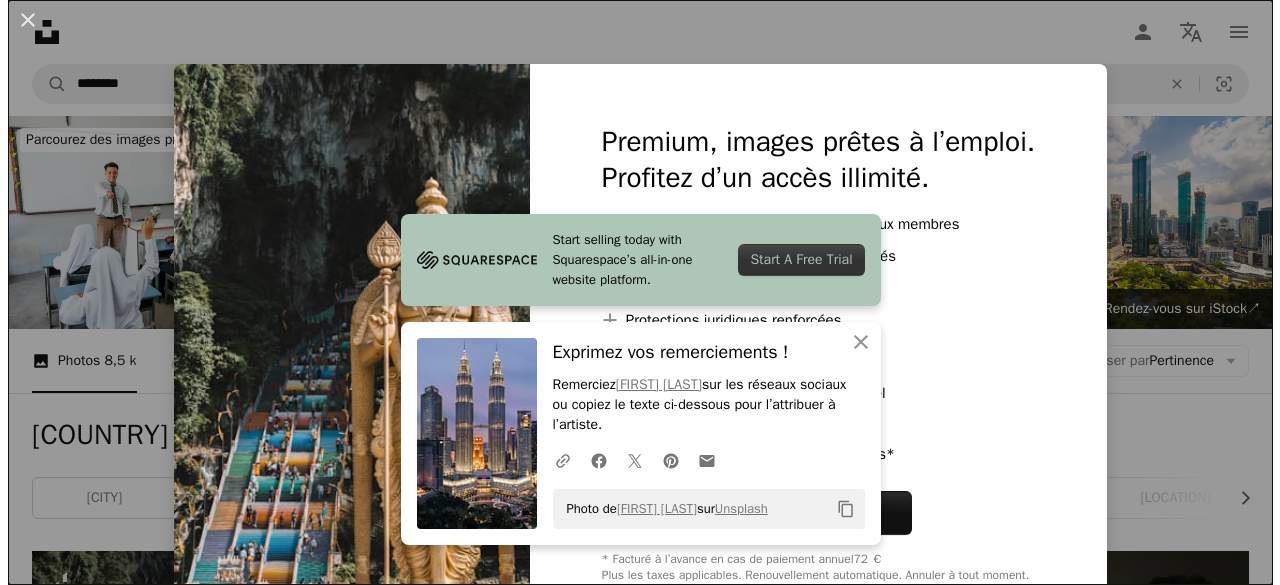 scroll, scrollTop: 848, scrollLeft: 0, axis: vertical 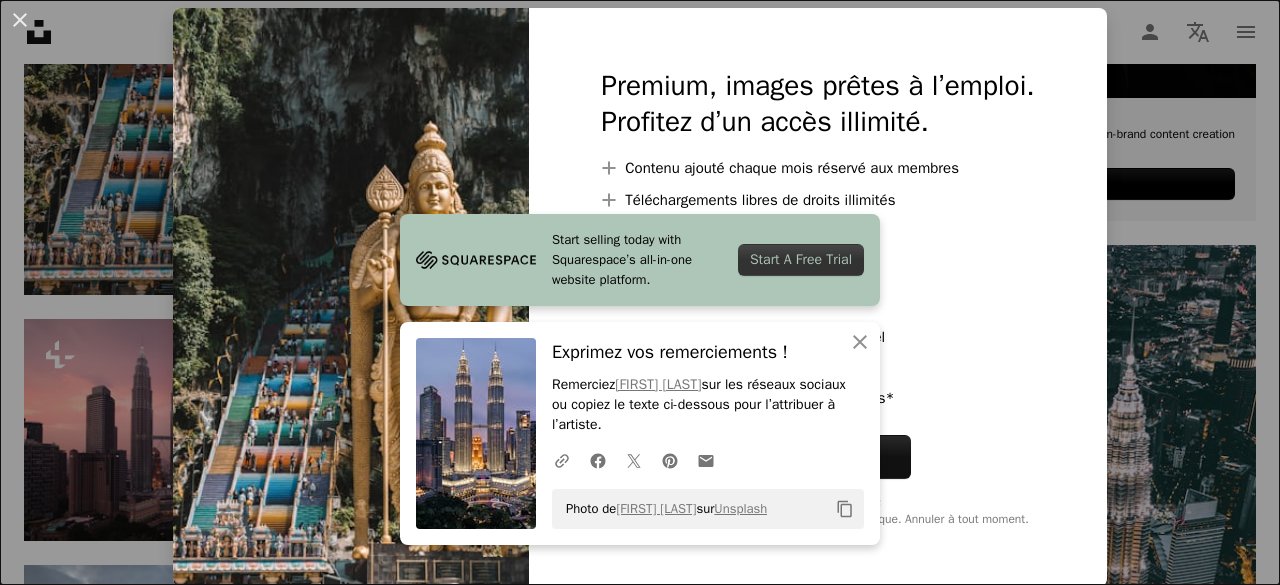 click on "Remerciez  [FIRST] [LAST]  sur les réseaux sociaux ou copiez le texte ci-dessous pour l’attribuer à l’artiste. Photo de  [FIRST] [LAST]  sur  Unsplash
Copy content Premium, images prêtes à l’emploi. Profitez d’un accès illimité. A plus sign Contenu ajouté chaque mois réservé aux membres A plus sign Téléchargements libres de droits illimités A plus sign Illustrations  Nouveau A plus sign Protections juridiques renforcées annuel 62 %  de réduction mensuel 16 €   6 € EUR par mois * Abonnez-vous à  Unsplash+ * Facturé à l’avance en cas de paiement annuel  72 € Plus les taxes applicables. Renouvellement automatique. Annuler à tout moment." at bounding box center (640, 292) 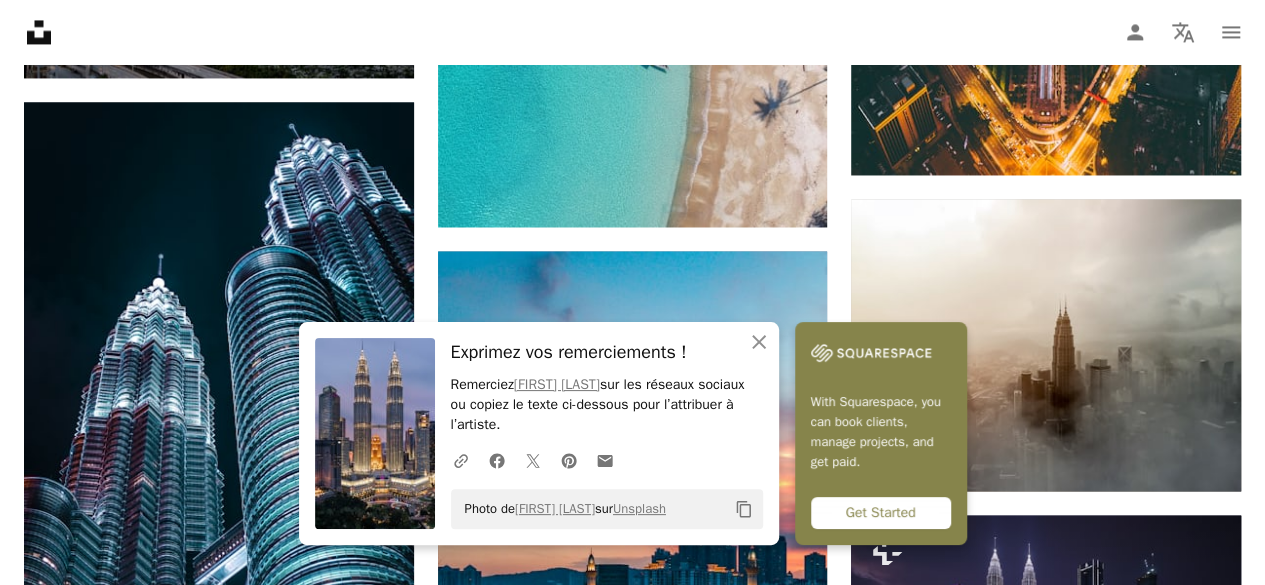 scroll, scrollTop: 1606, scrollLeft: 0, axis: vertical 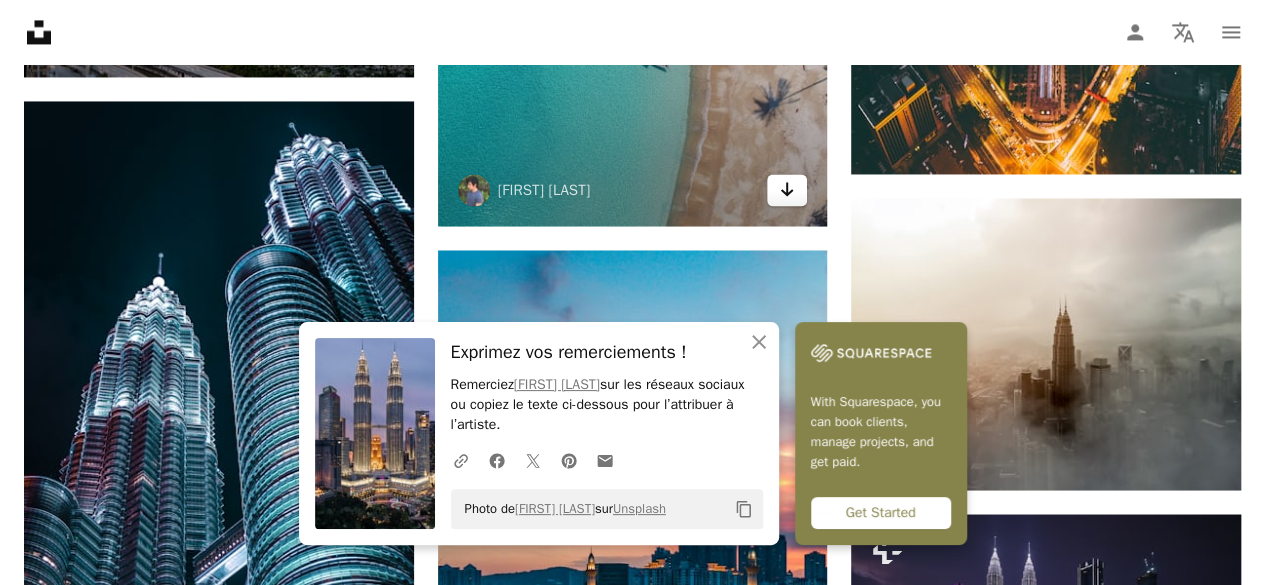 click on "Arrow pointing down" at bounding box center (787, 190) 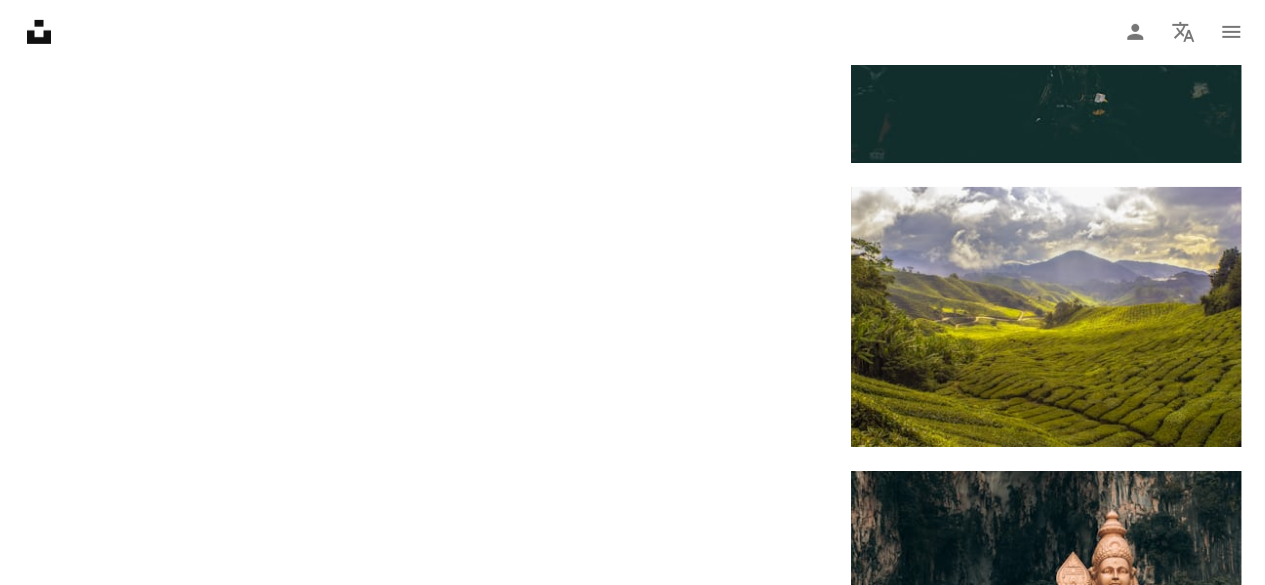 scroll, scrollTop: 3346, scrollLeft: 0, axis: vertical 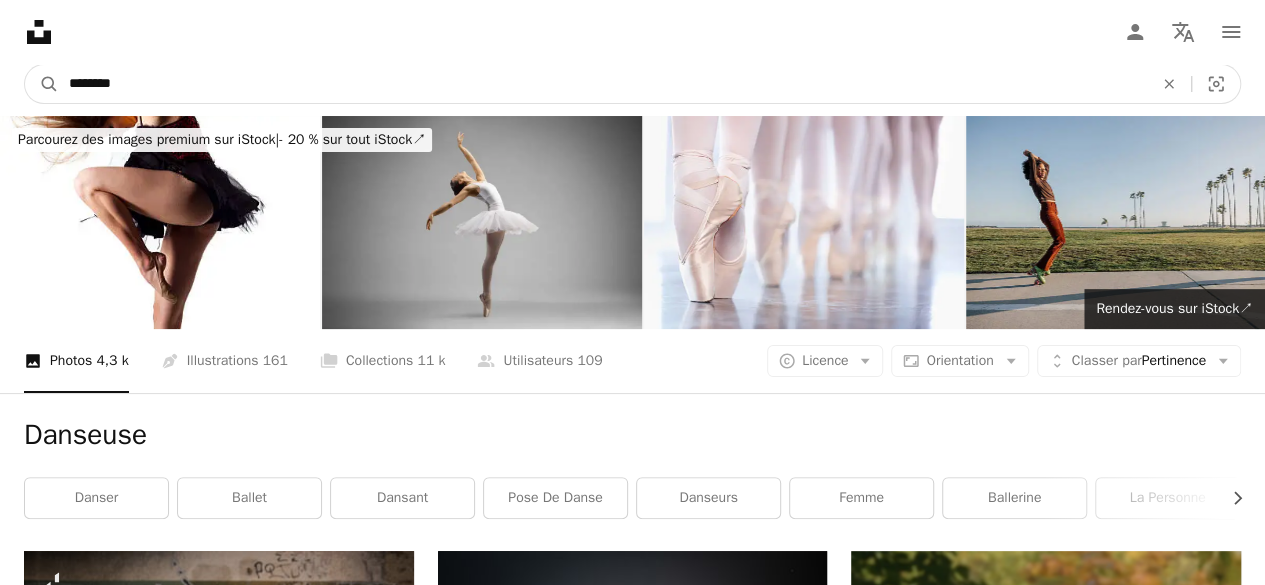 click on "********" at bounding box center [603, 84] 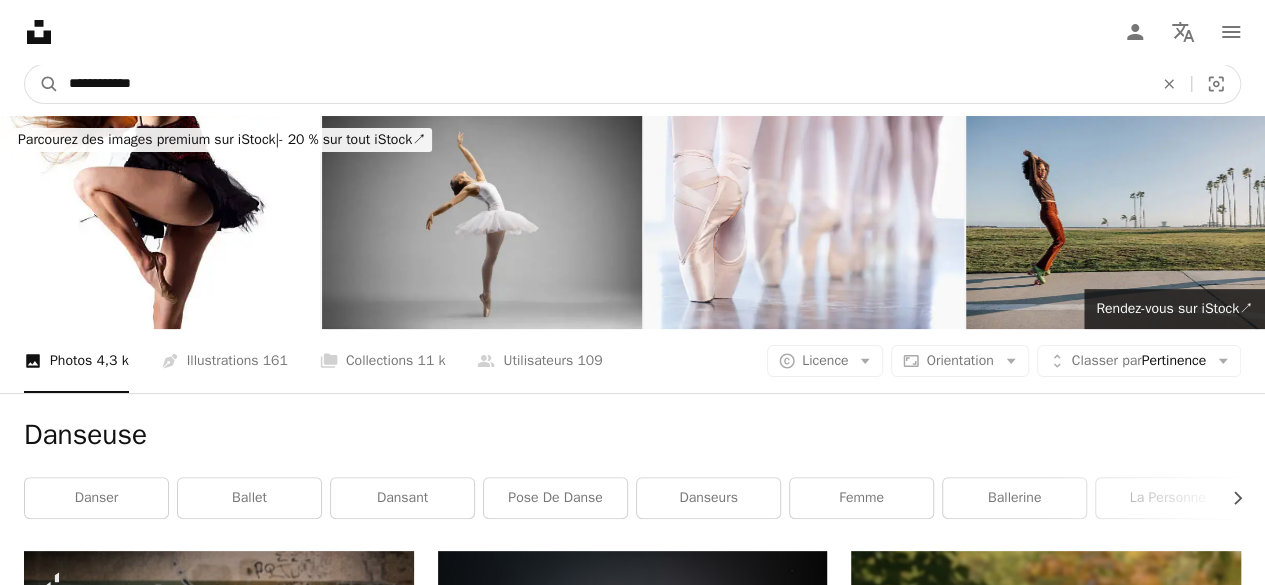 type on "**********" 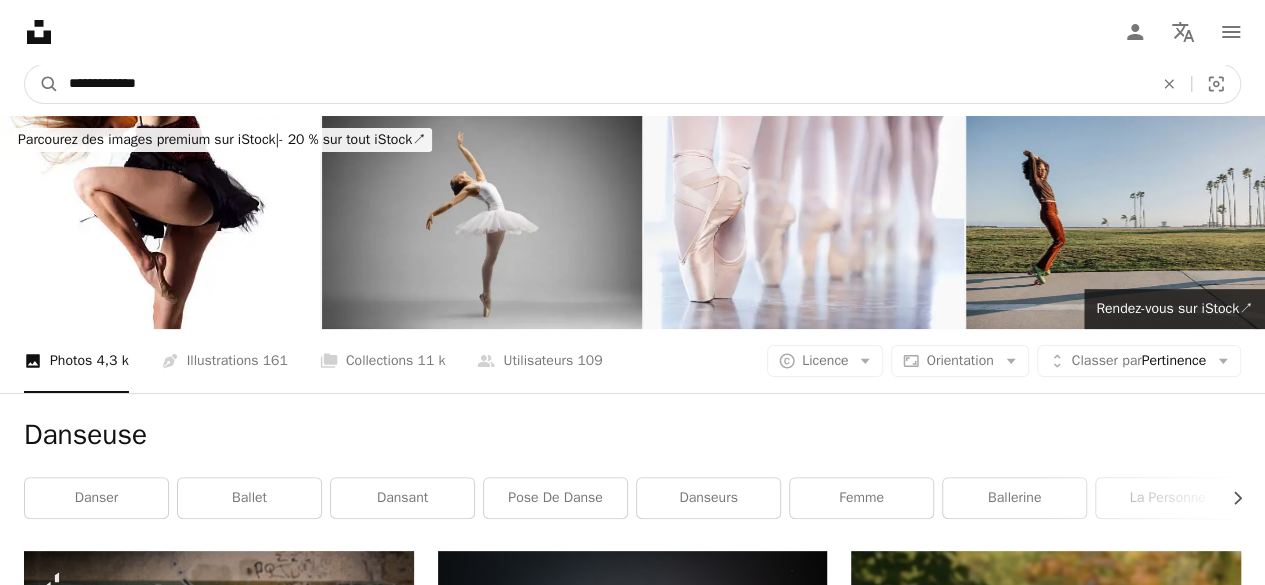 click on "A magnifying glass" at bounding box center (42, 84) 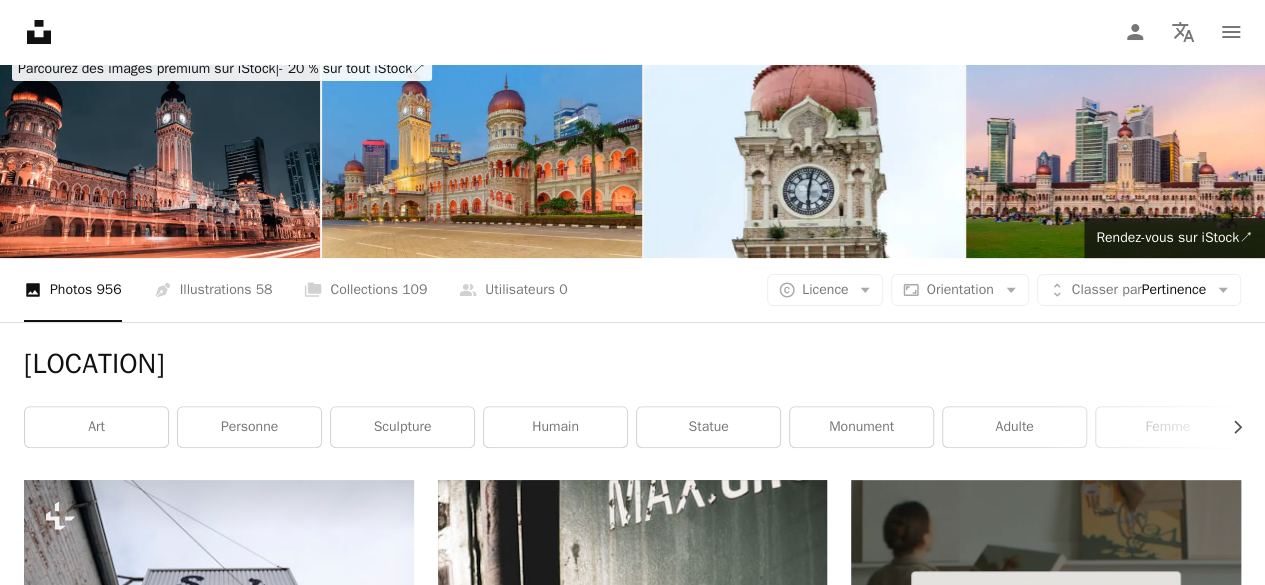 scroll, scrollTop: 0, scrollLeft: 0, axis: both 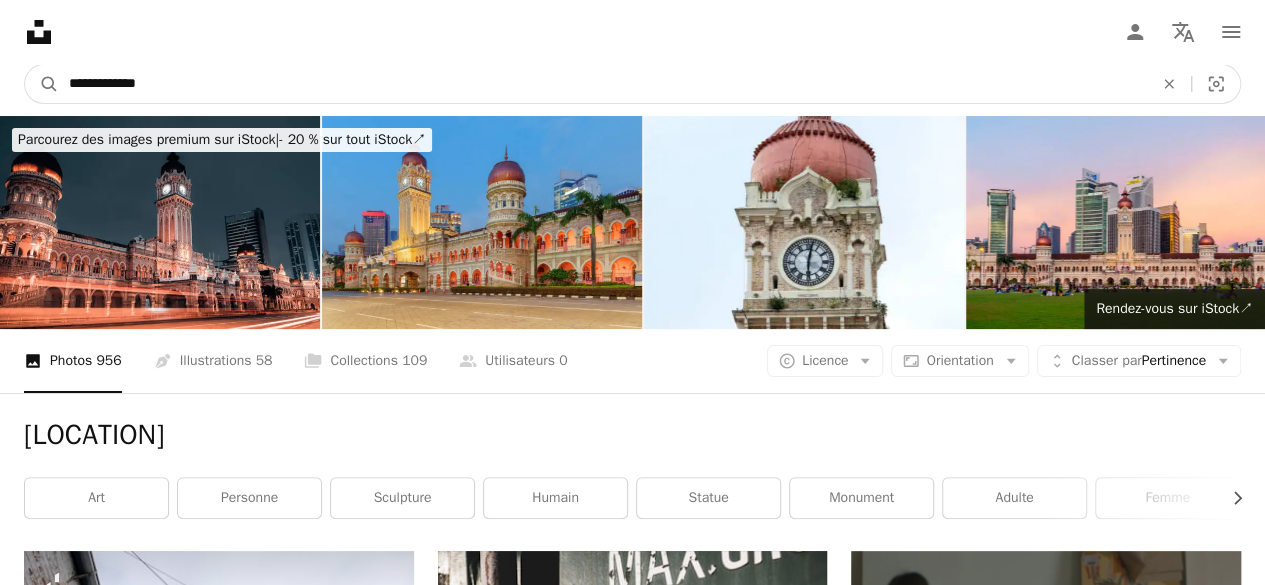 click on "**********" at bounding box center [603, 84] 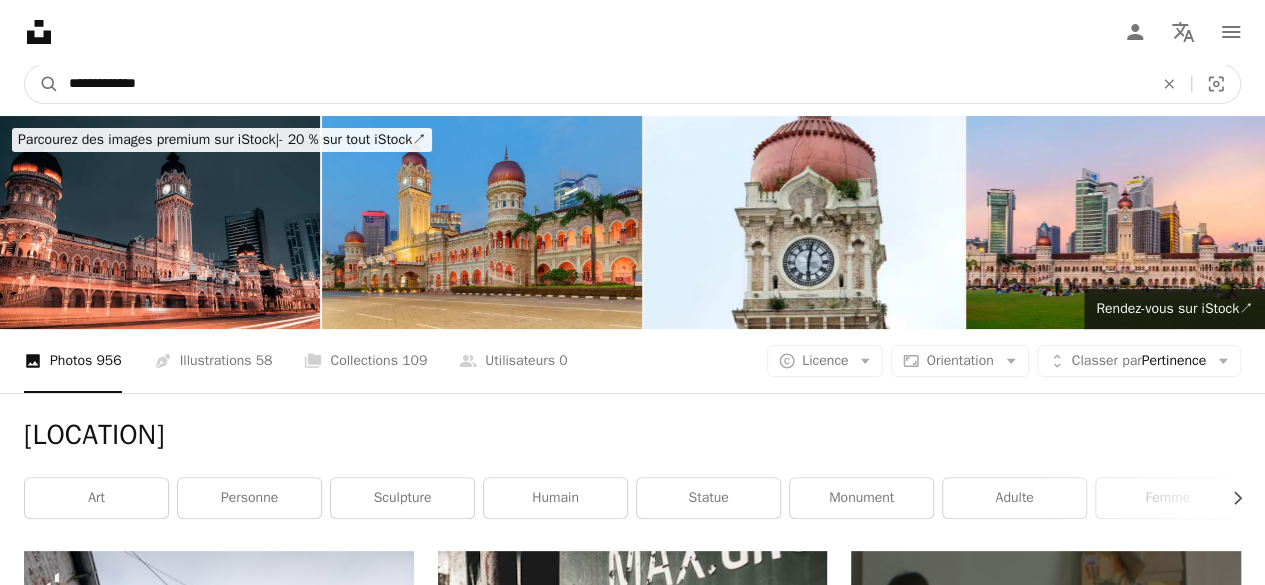 click on "**********" at bounding box center [603, 84] 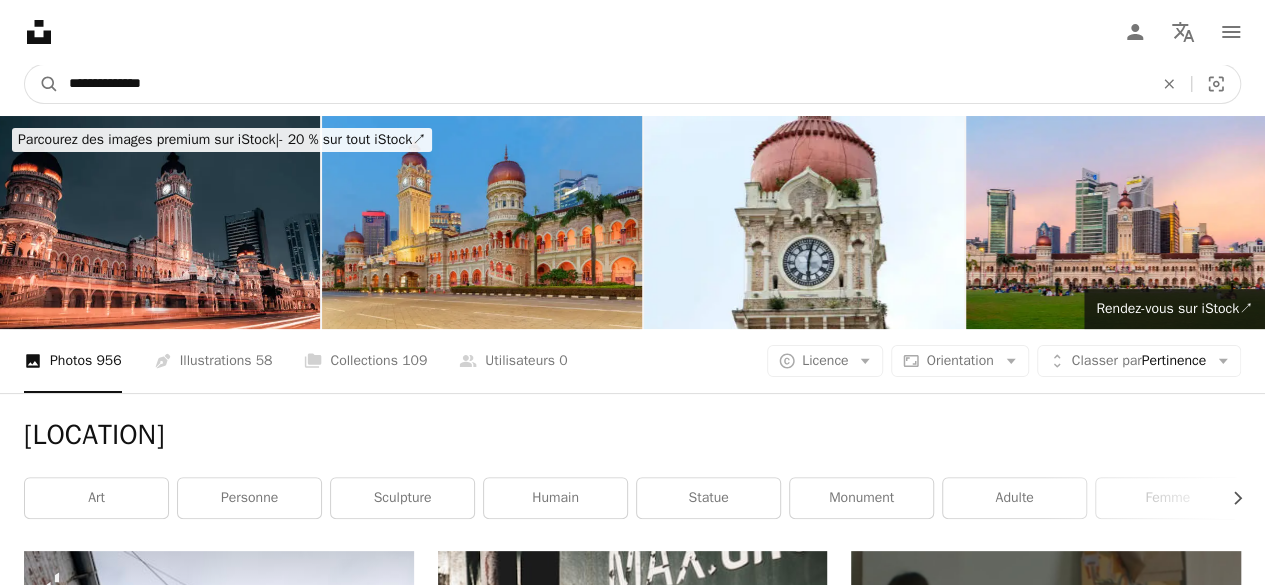 click on "A magnifying glass" at bounding box center [42, 84] 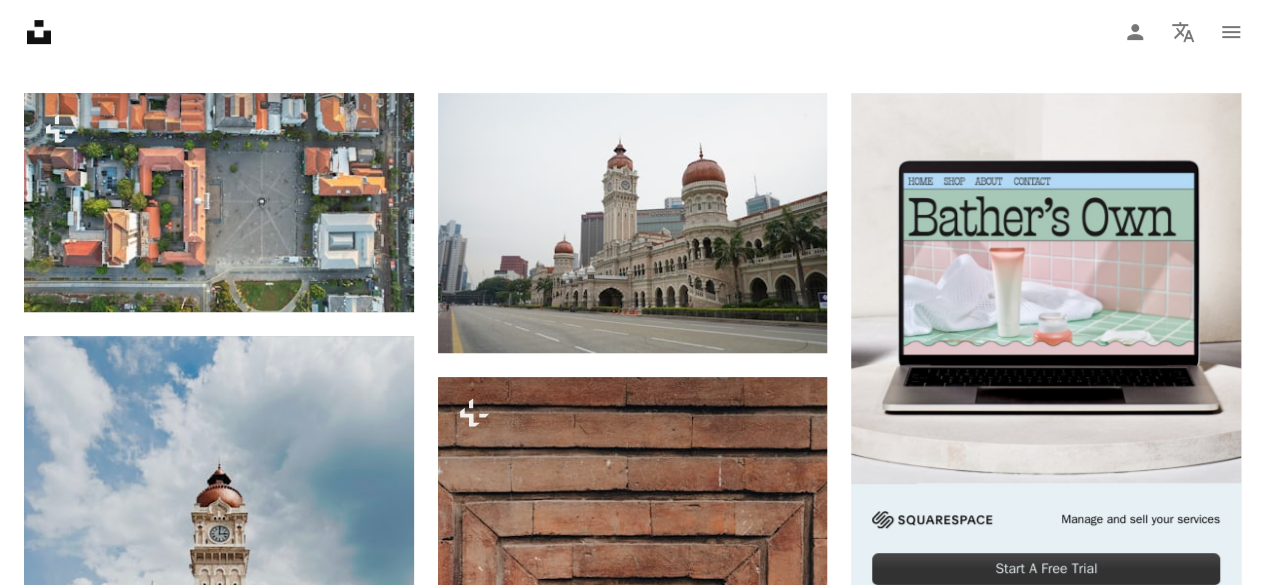 scroll, scrollTop: 489, scrollLeft: 0, axis: vertical 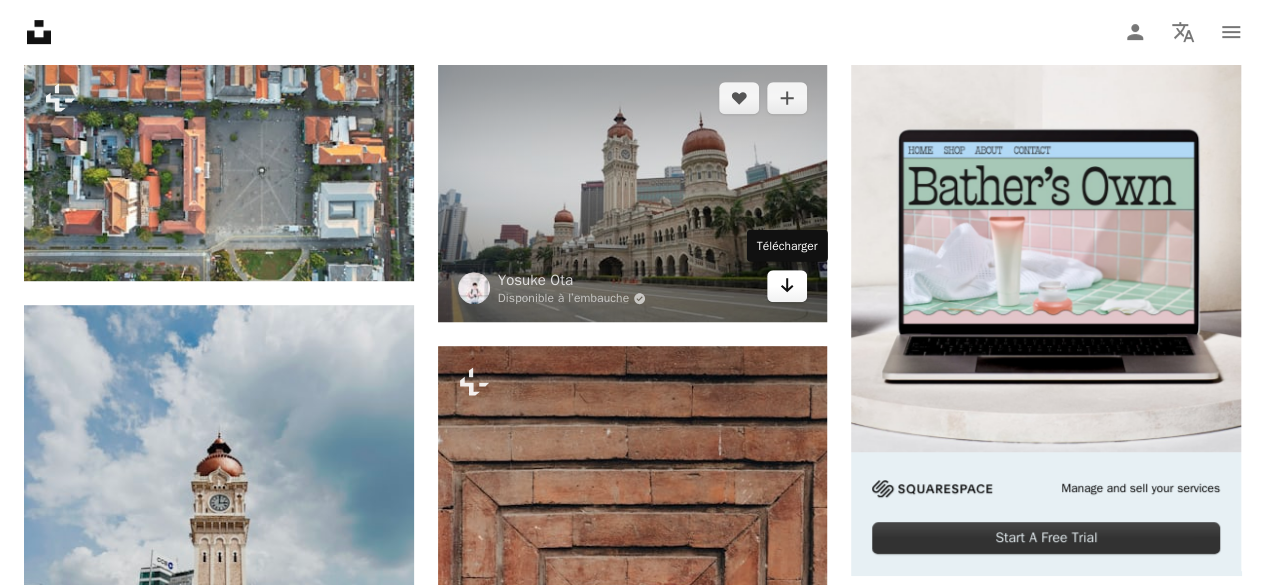 click on "Arrow pointing down" 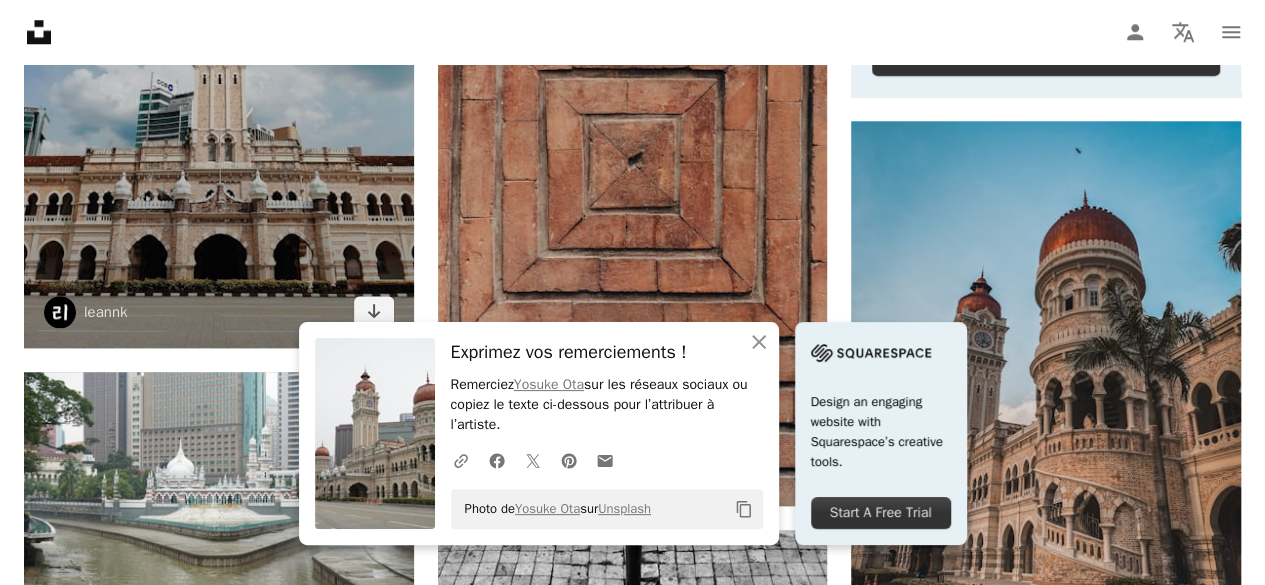 scroll, scrollTop: 970, scrollLeft: 0, axis: vertical 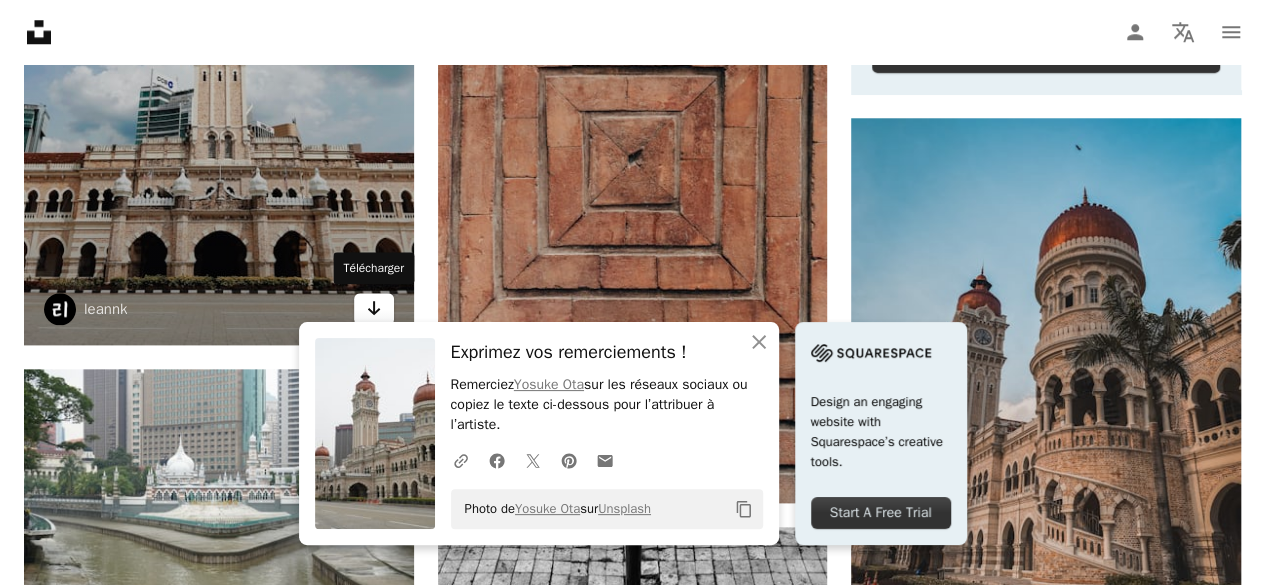click on "Arrow pointing down" 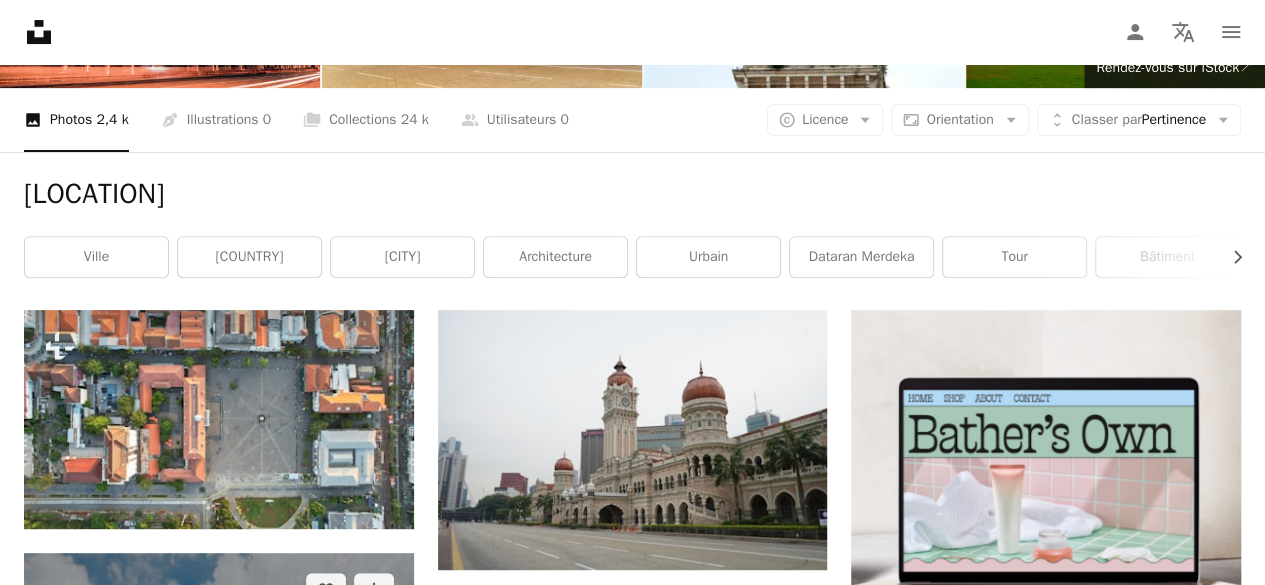 scroll, scrollTop: 0, scrollLeft: 0, axis: both 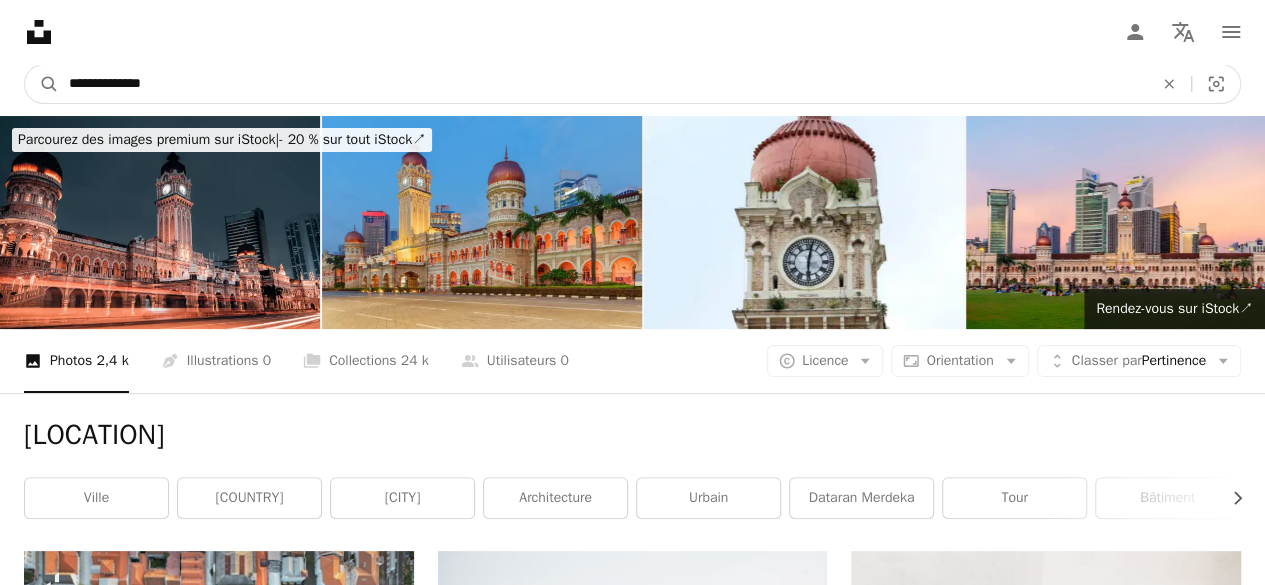 drag, startPoint x: 248, startPoint y: 84, endPoint x: 0, endPoint y: 107, distance: 249.06425 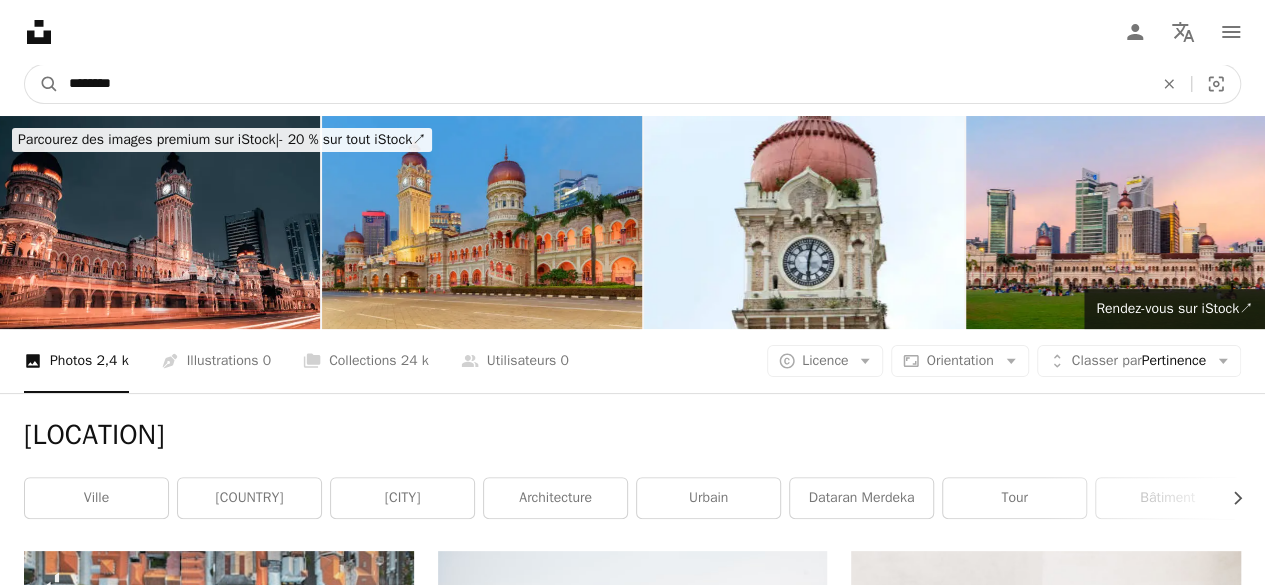type on "********" 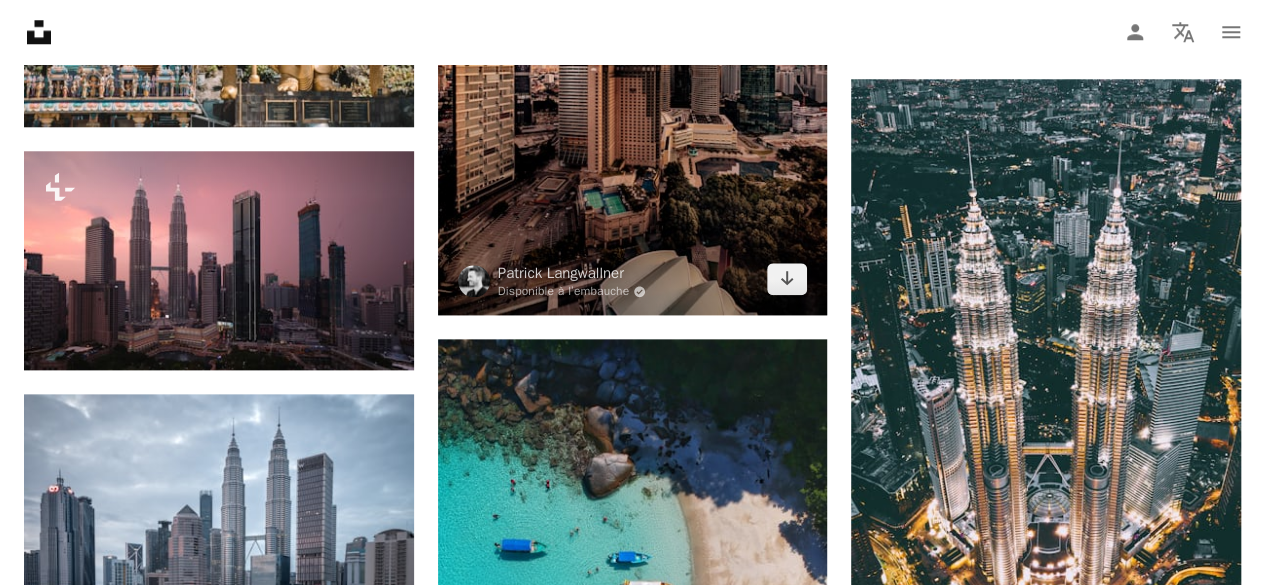 scroll, scrollTop: 1008, scrollLeft: 0, axis: vertical 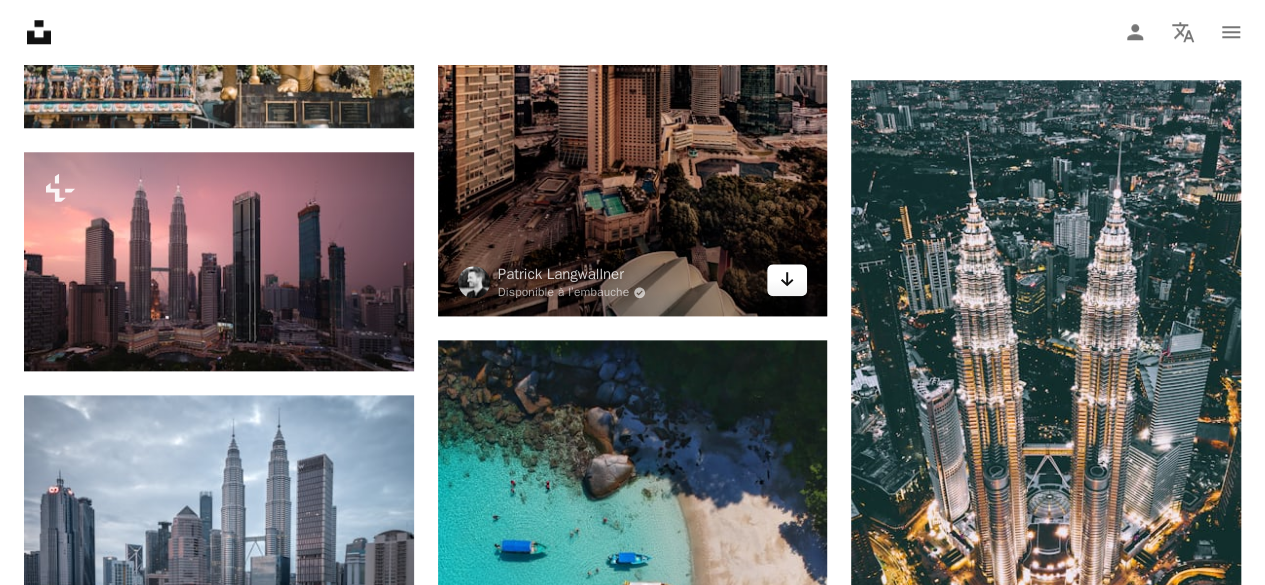 click 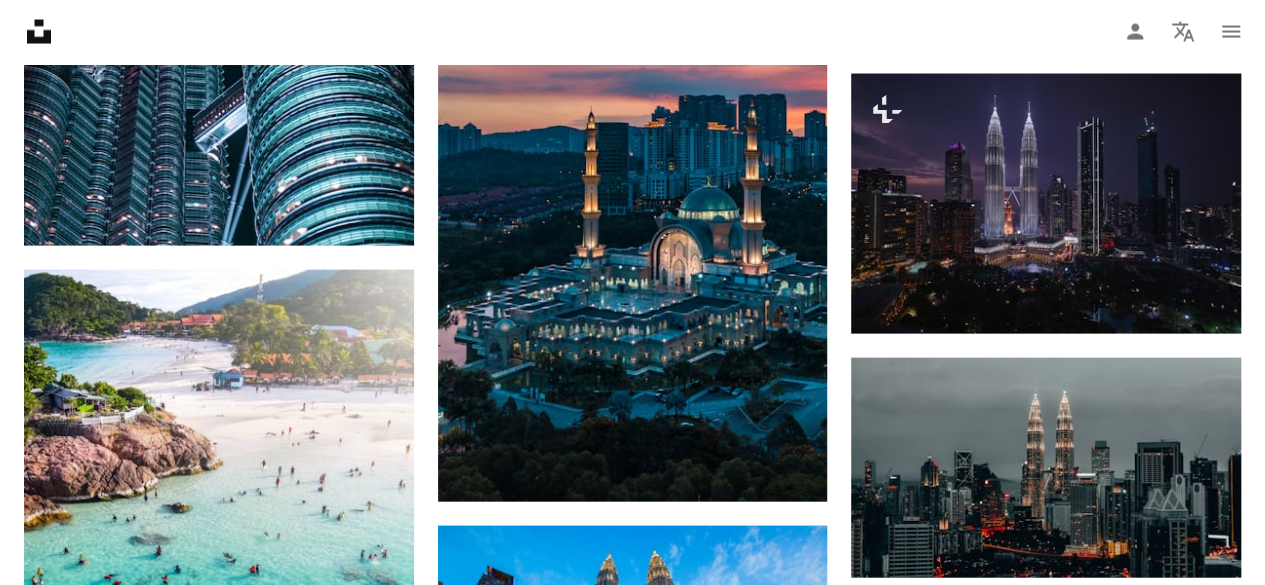 scroll, scrollTop: 2060, scrollLeft: 0, axis: vertical 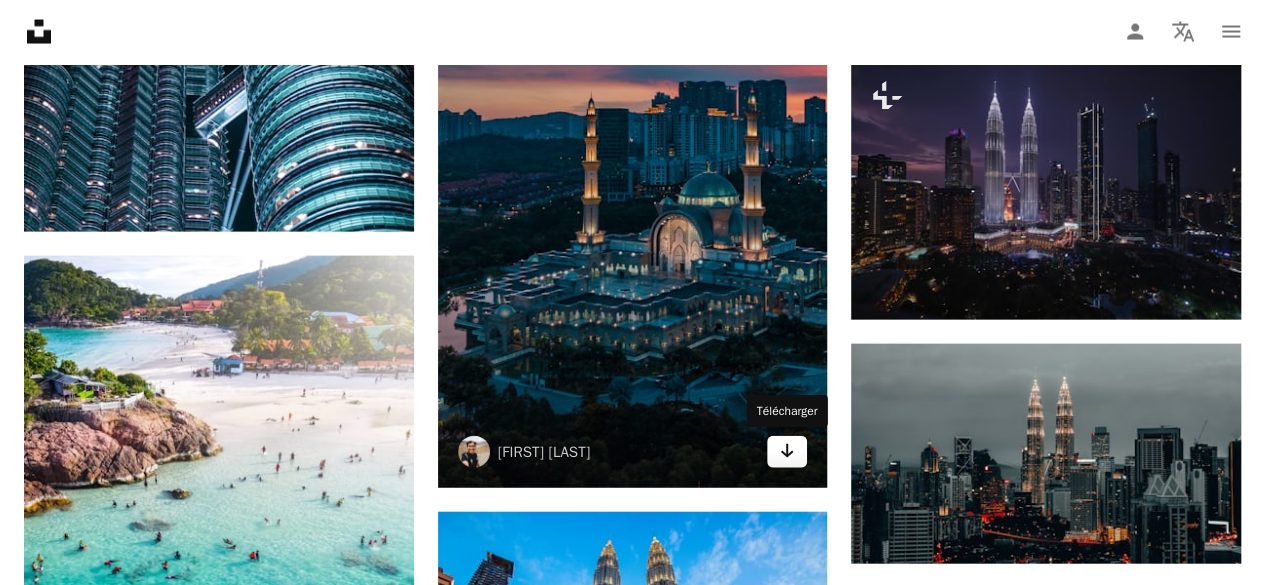 click 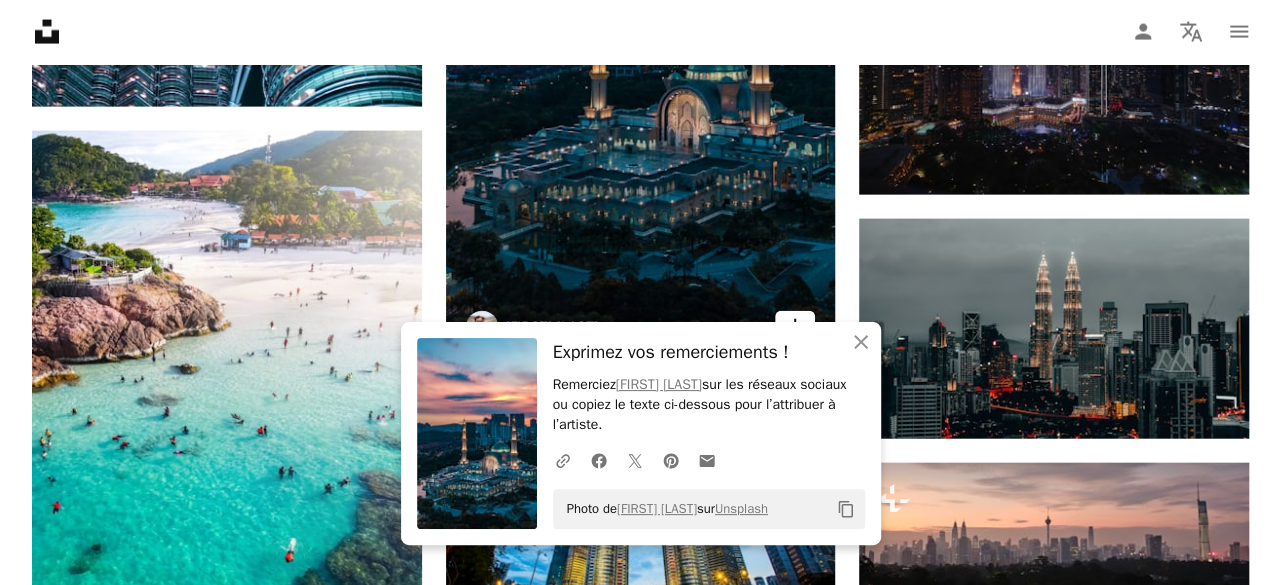 scroll, scrollTop: 2209, scrollLeft: 0, axis: vertical 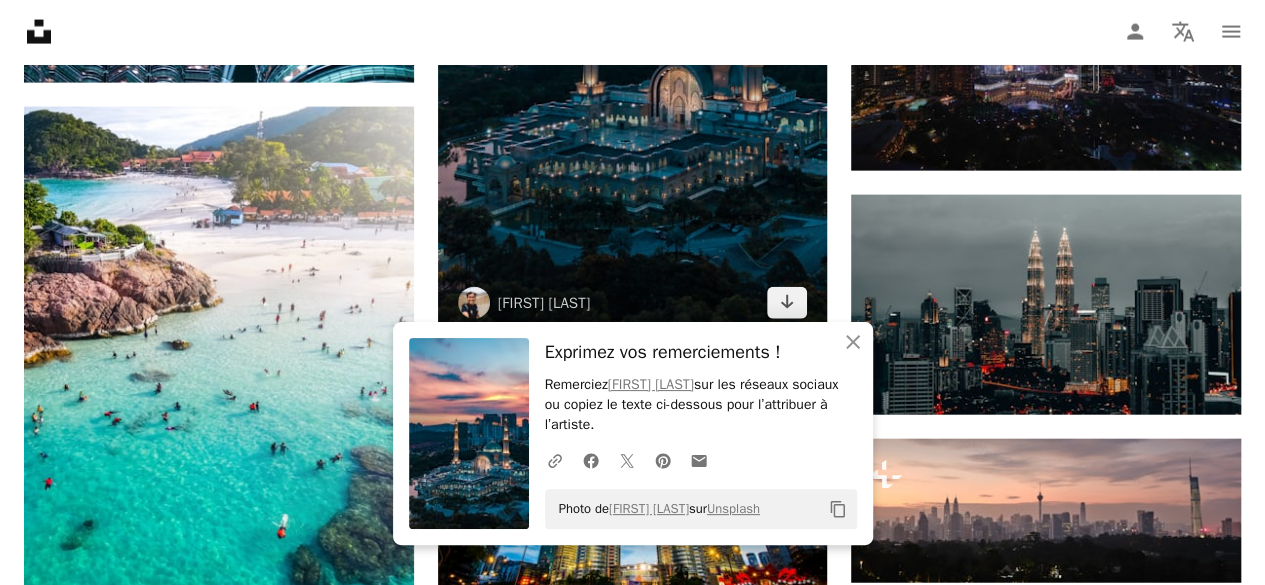 click at bounding box center (633, -7) 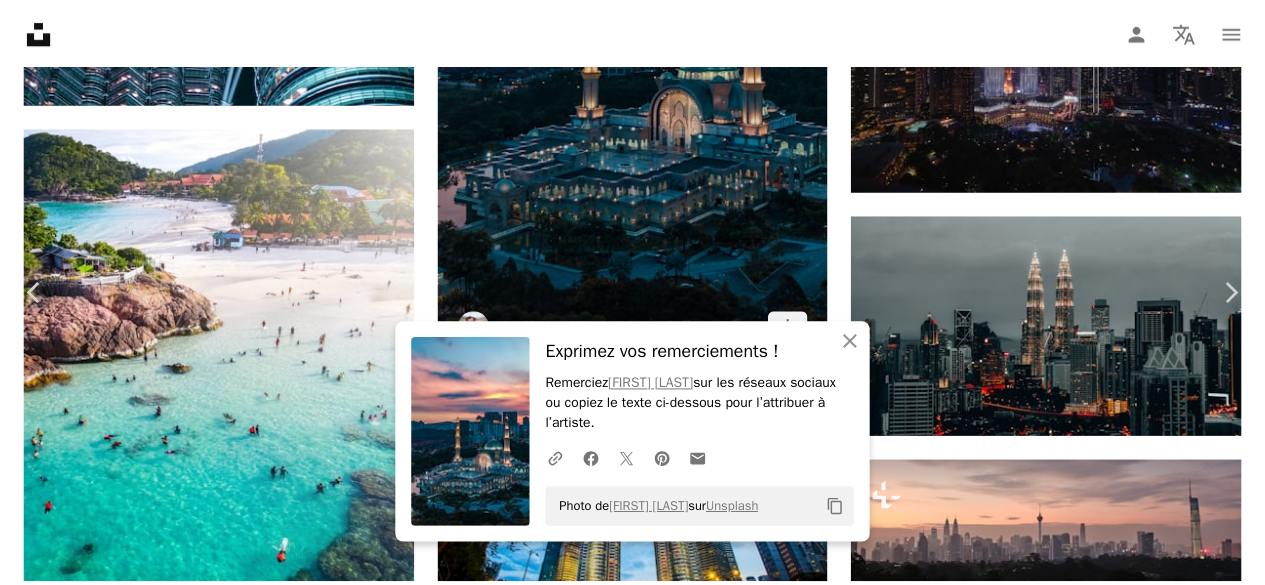 scroll, scrollTop: 447, scrollLeft: 0, axis: vertical 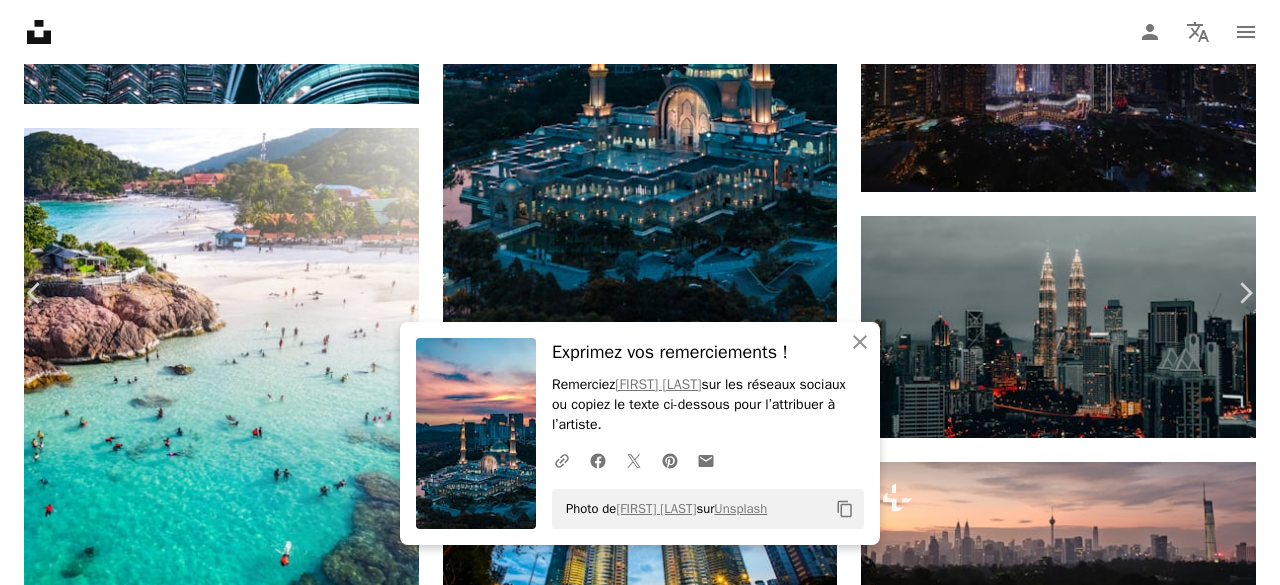 click on "An X shape" at bounding box center (20, 20) 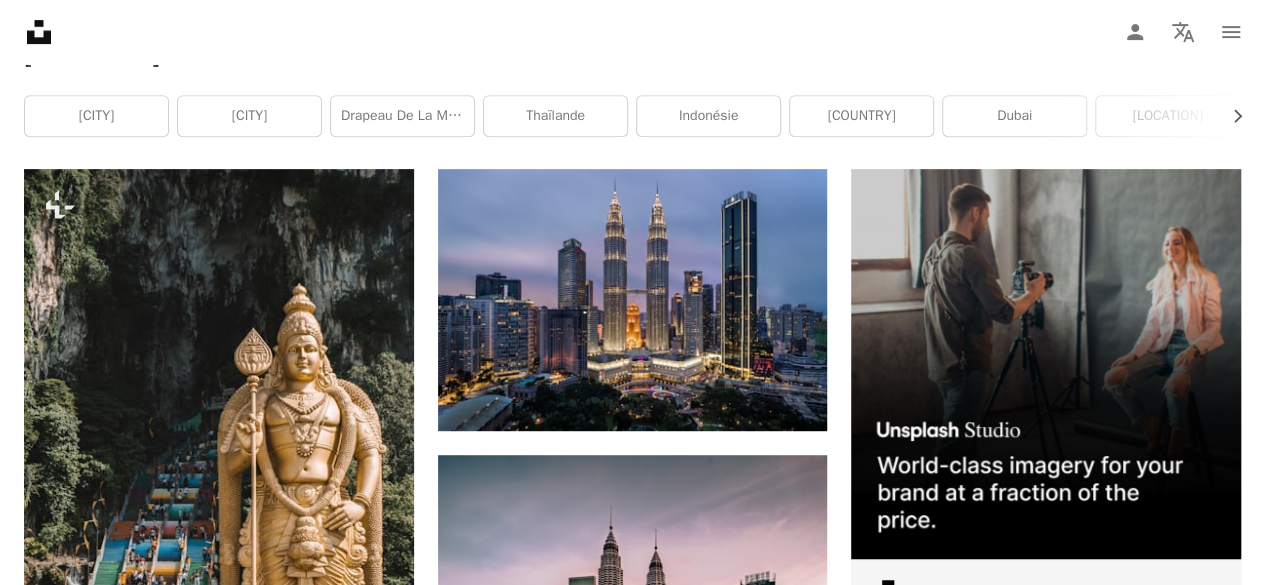 scroll, scrollTop: 0, scrollLeft: 0, axis: both 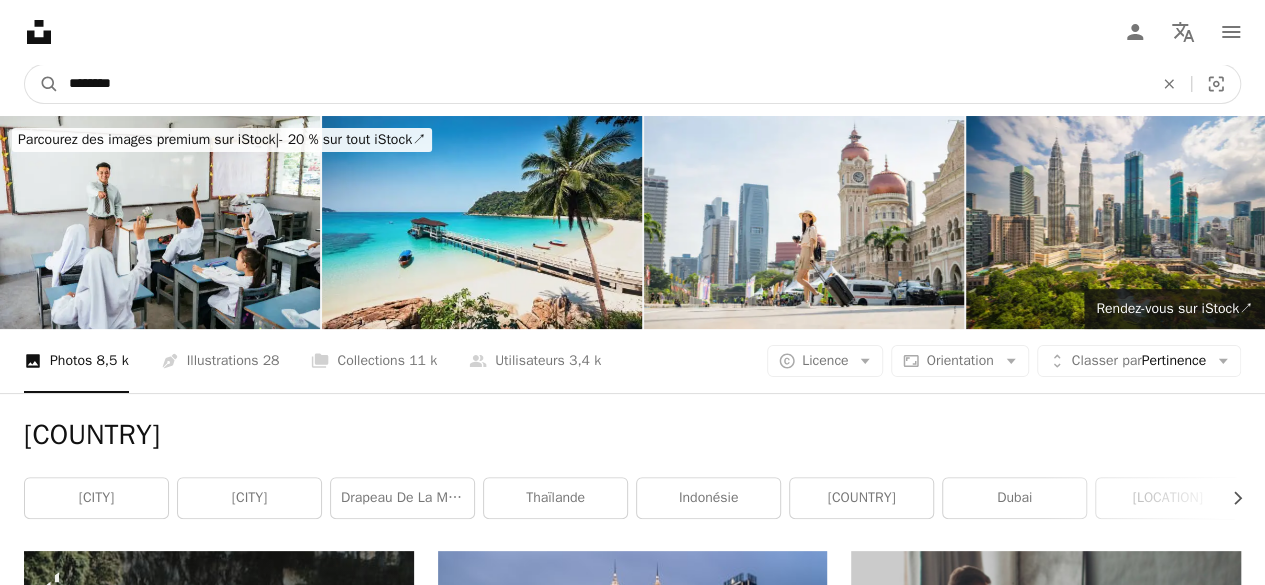 drag, startPoint x: 193, startPoint y: 92, endPoint x: 1, endPoint y: 31, distance: 201.4572 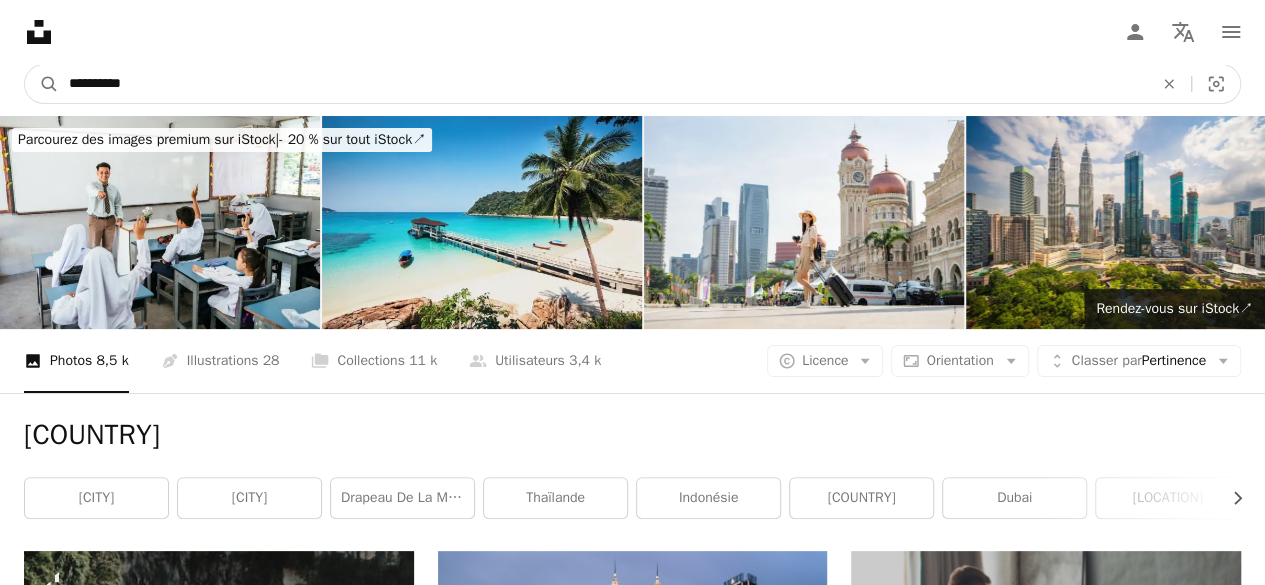 type on "**********" 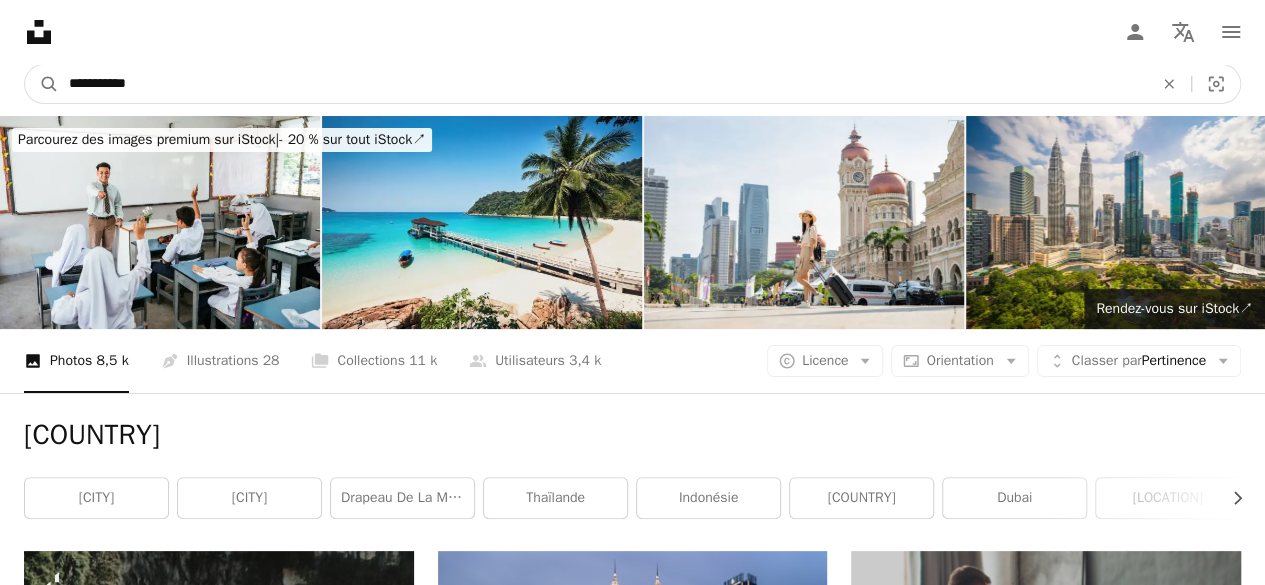 click on "A magnifying glass" at bounding box center (42, 84) 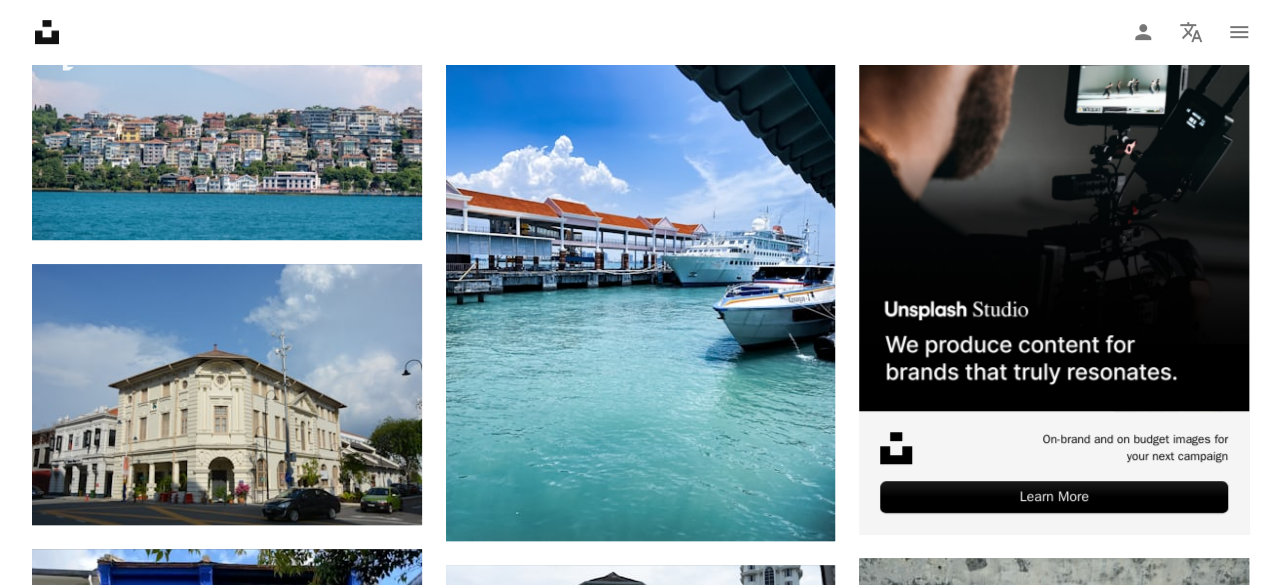 scroll, scrollTop: 531, scrollLeft: 0, axis: vertical 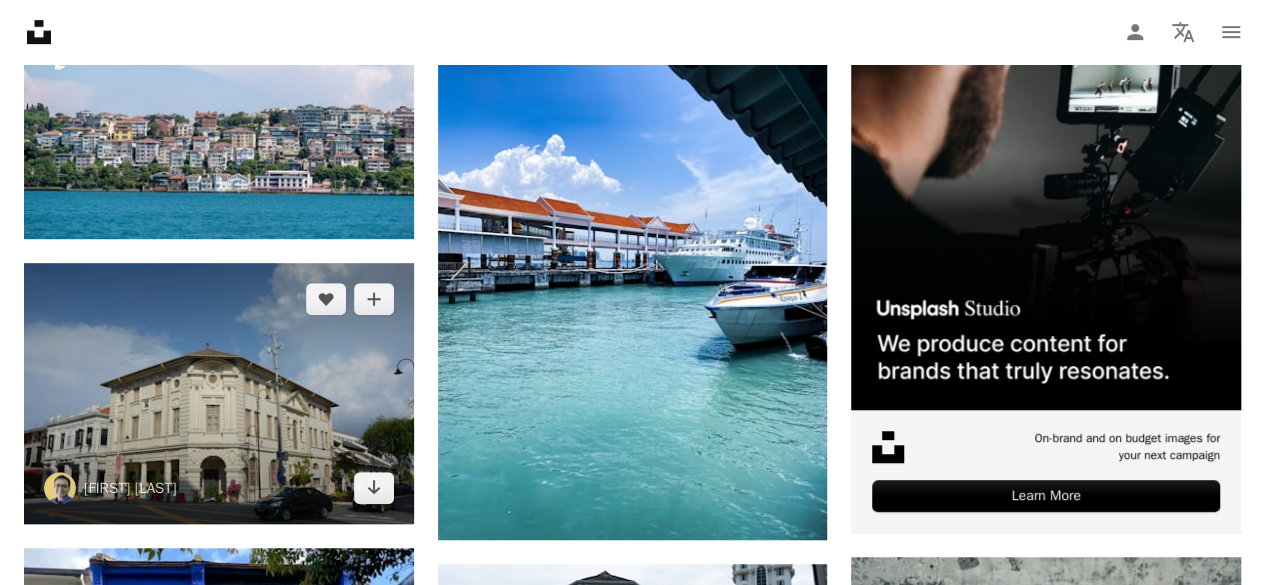 click at bounding box center (219, 393) 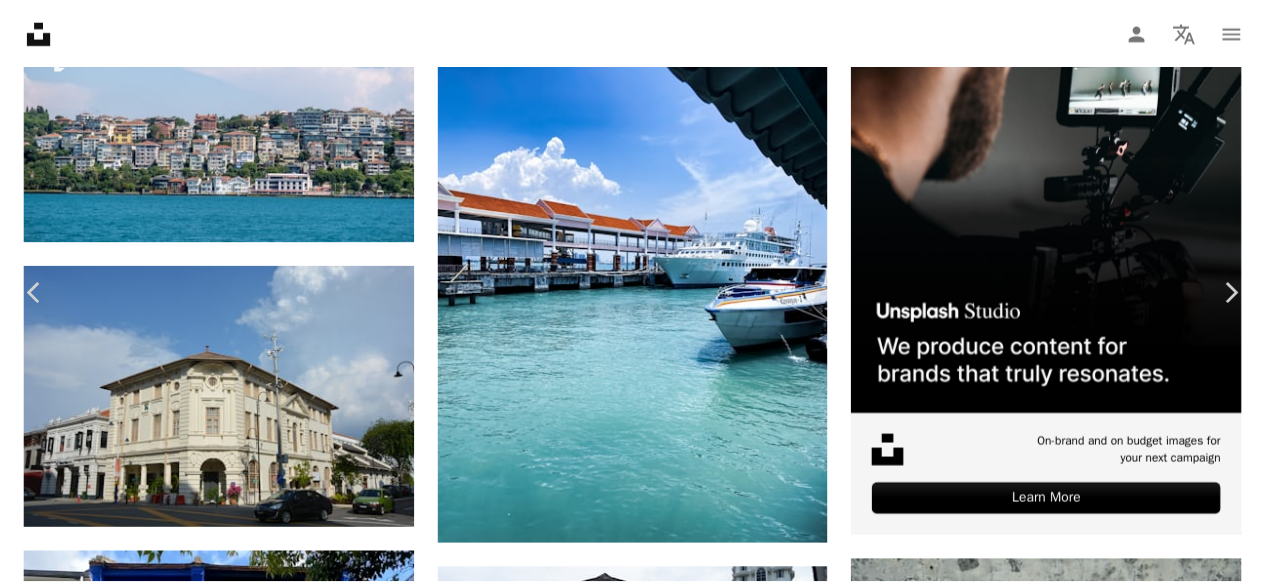 scroll, scrollTop: 0, scrollLeft: 0, axis: both 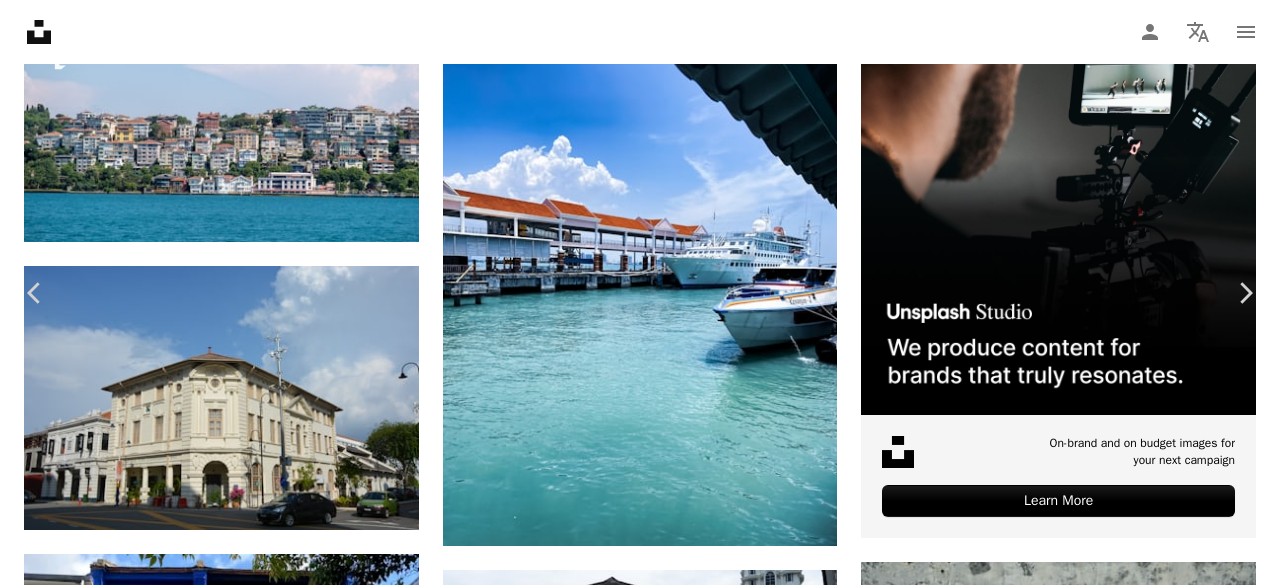 click on "Télécharger gratuitement" at bounding box center (1048, 3875) 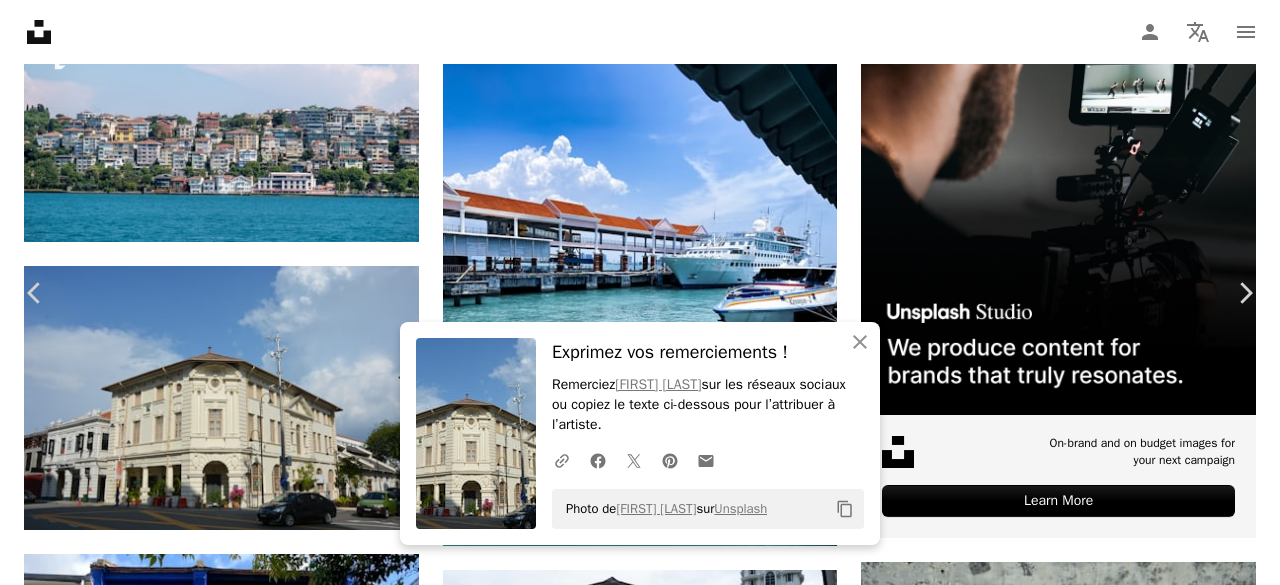 click on "An X shape" at bounding box center [20, 20] 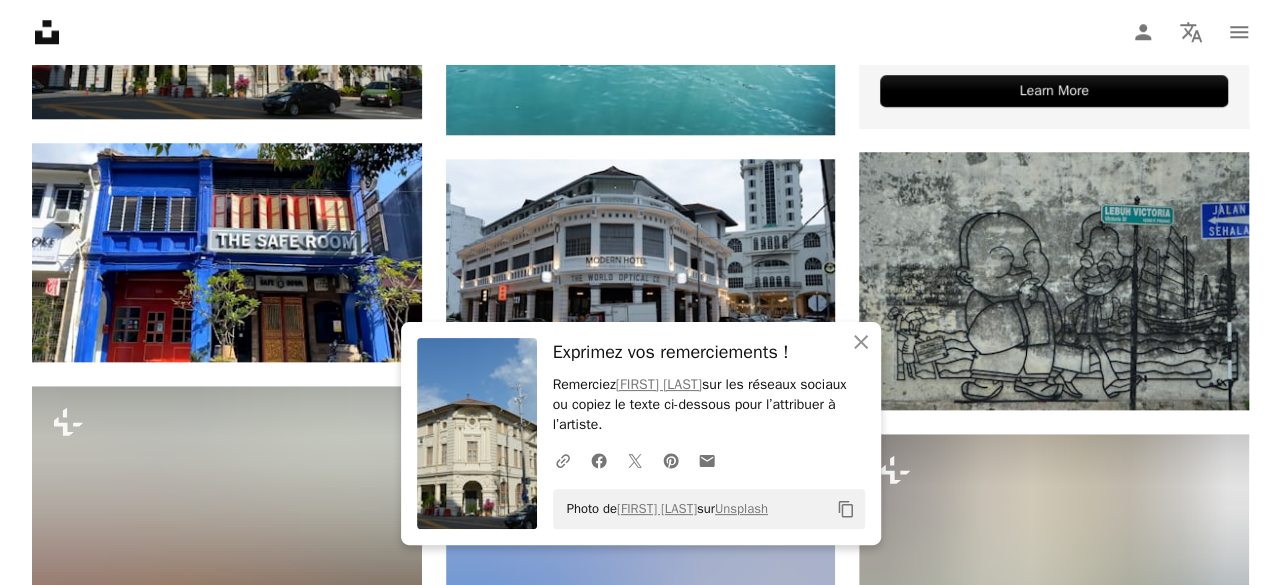 scroll, scrollTop: 937, scrollLeft: 0, axis: vertical 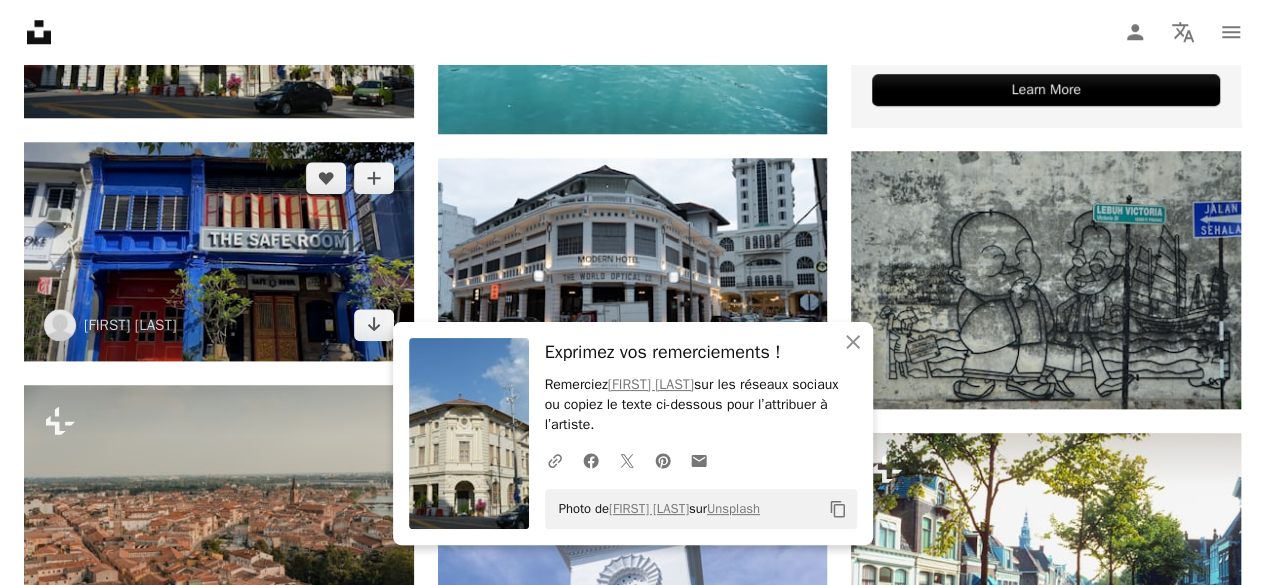 click at bounding box center [219, 251] 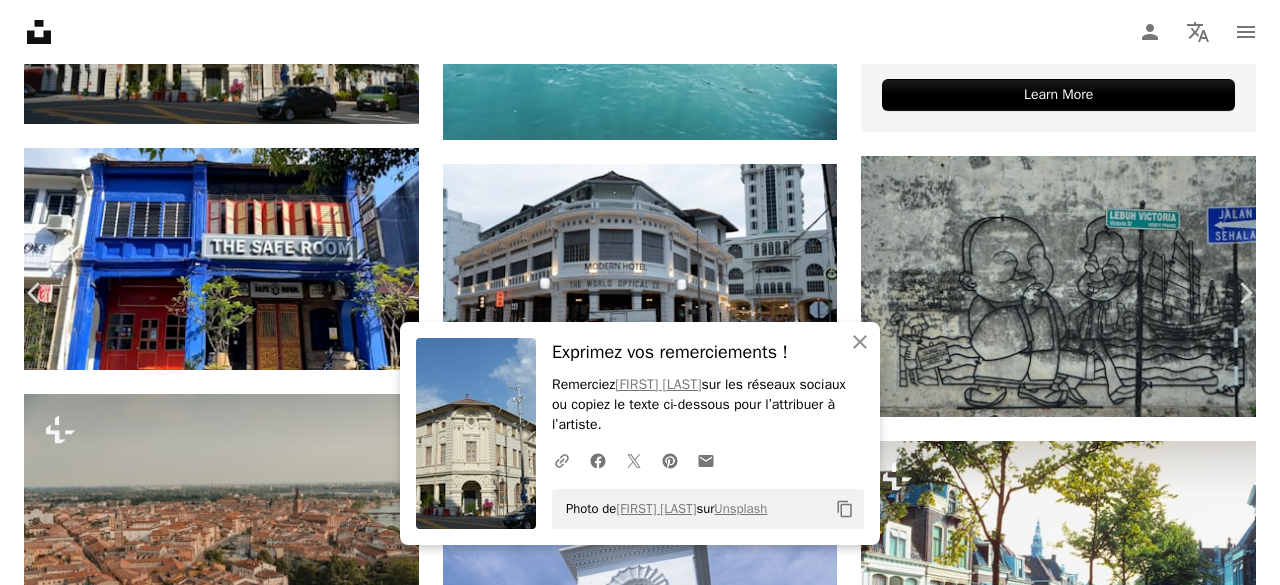 scroll, scrollTop: 274, scrollLeft: 0, axis: vertical 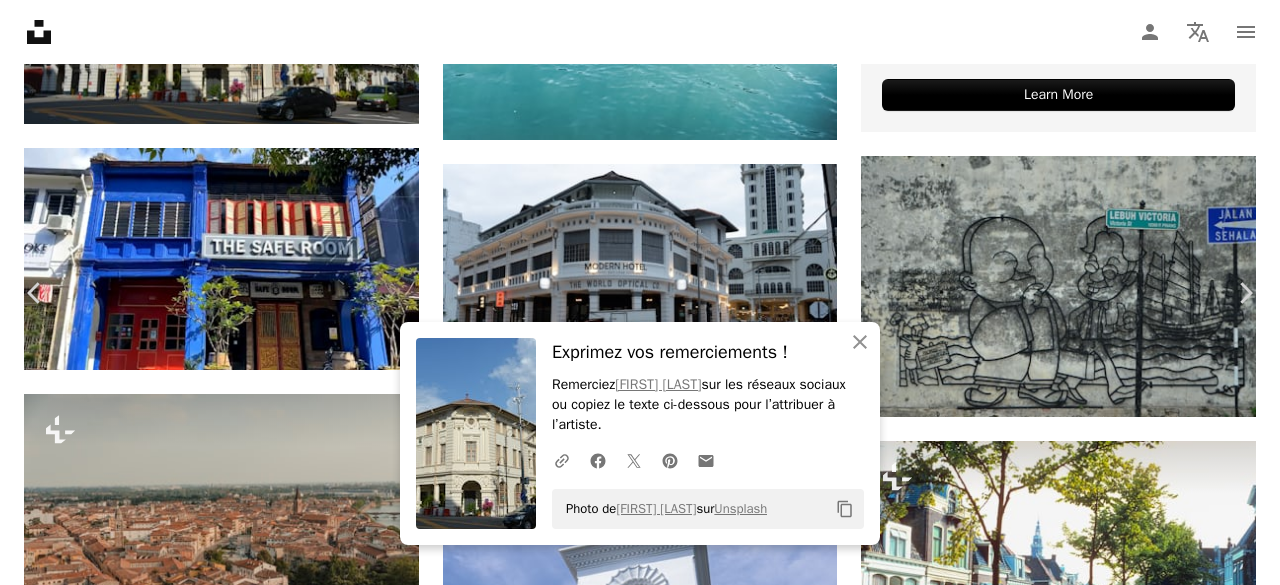 click on "Télécharger gratuitement" at bounding box center [1048, 3453] 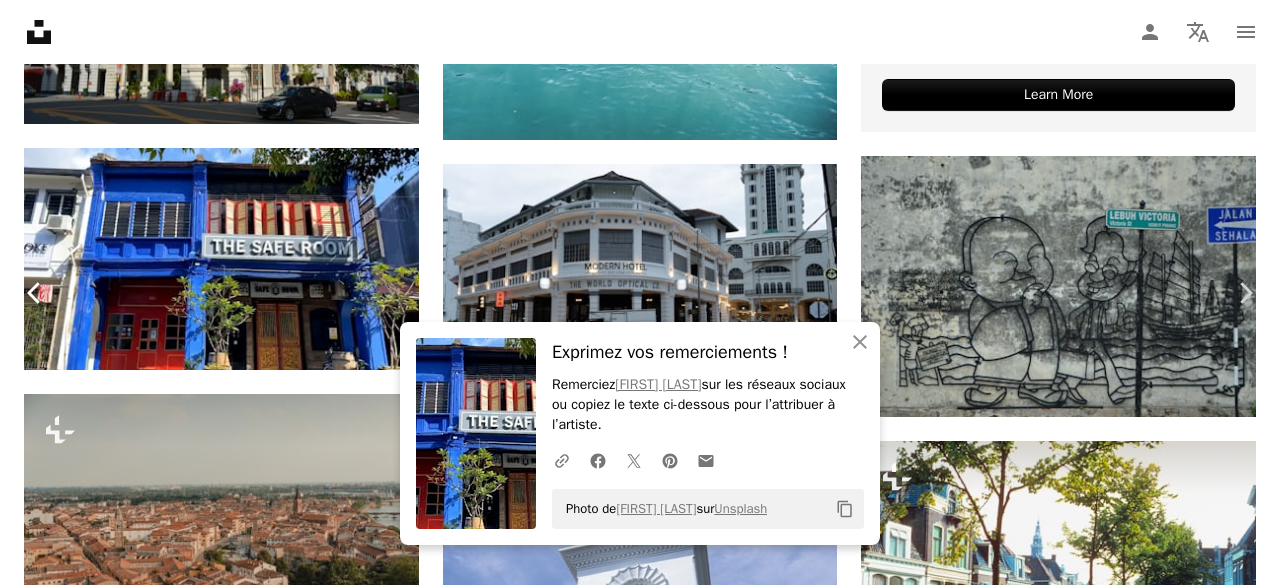 click on "Chevron left" at bounding box center [35, 293] 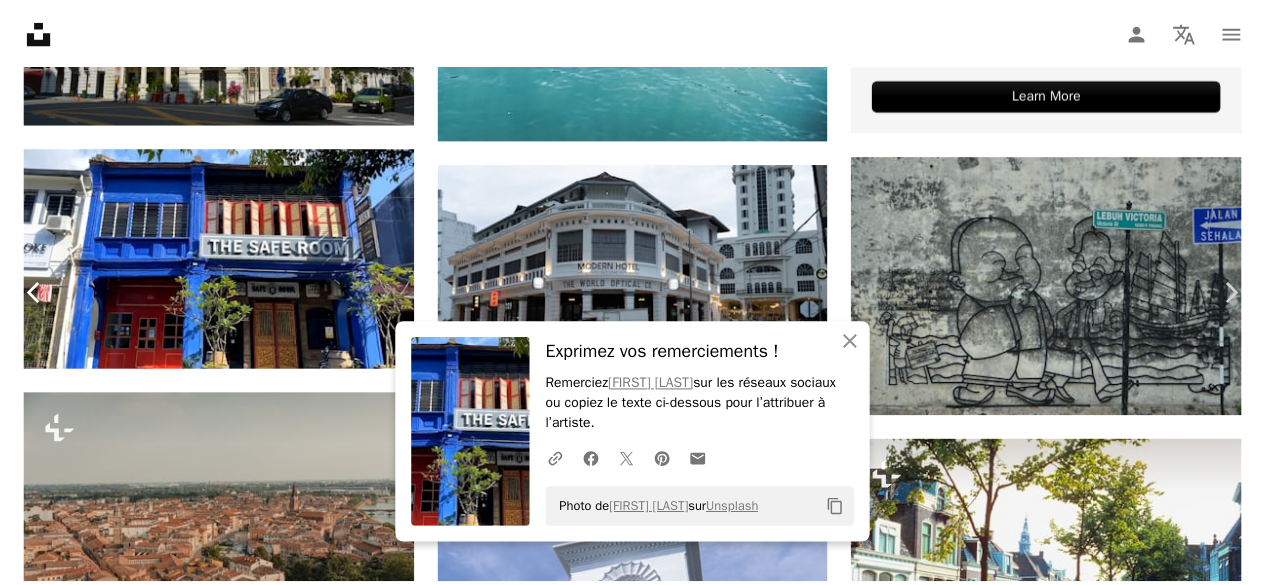scroll, scrollTop: 0, scrollLeft: 0, axis: both 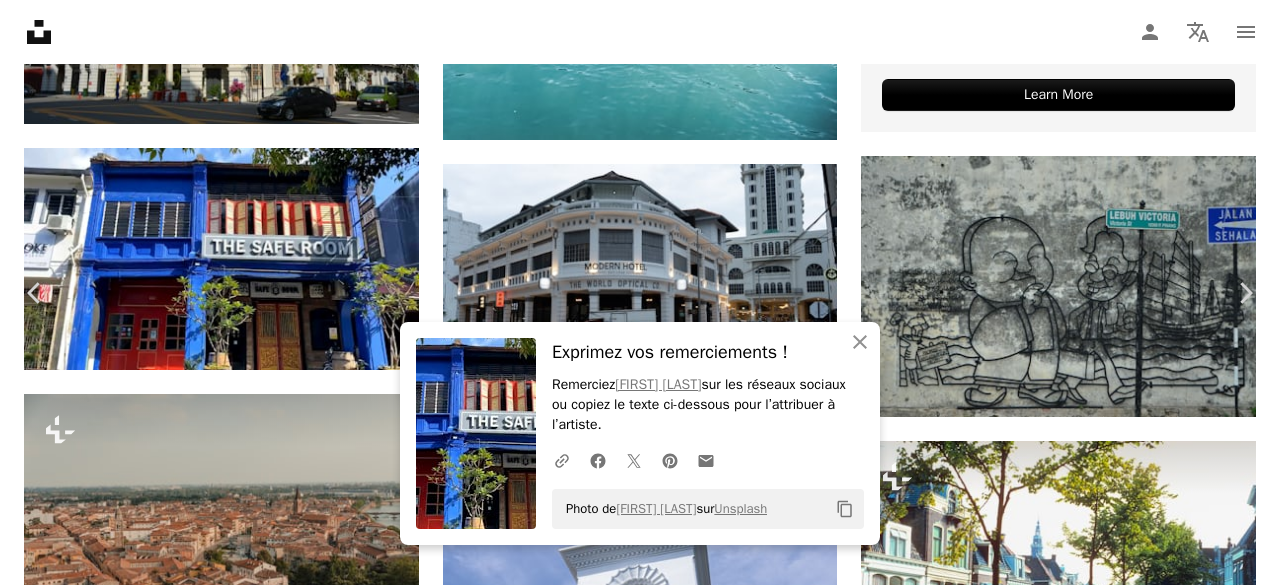 click on "An X shape" at bounding box center [20, 20] 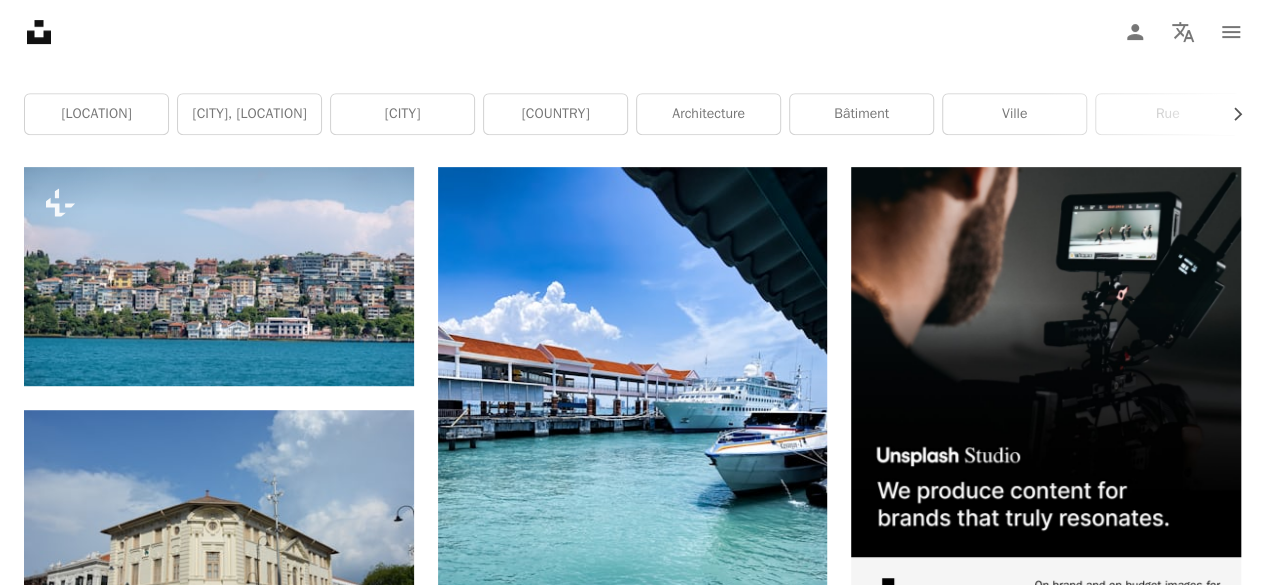 scroll, scrollTop: 0, scrollLeft: 0, axis: both 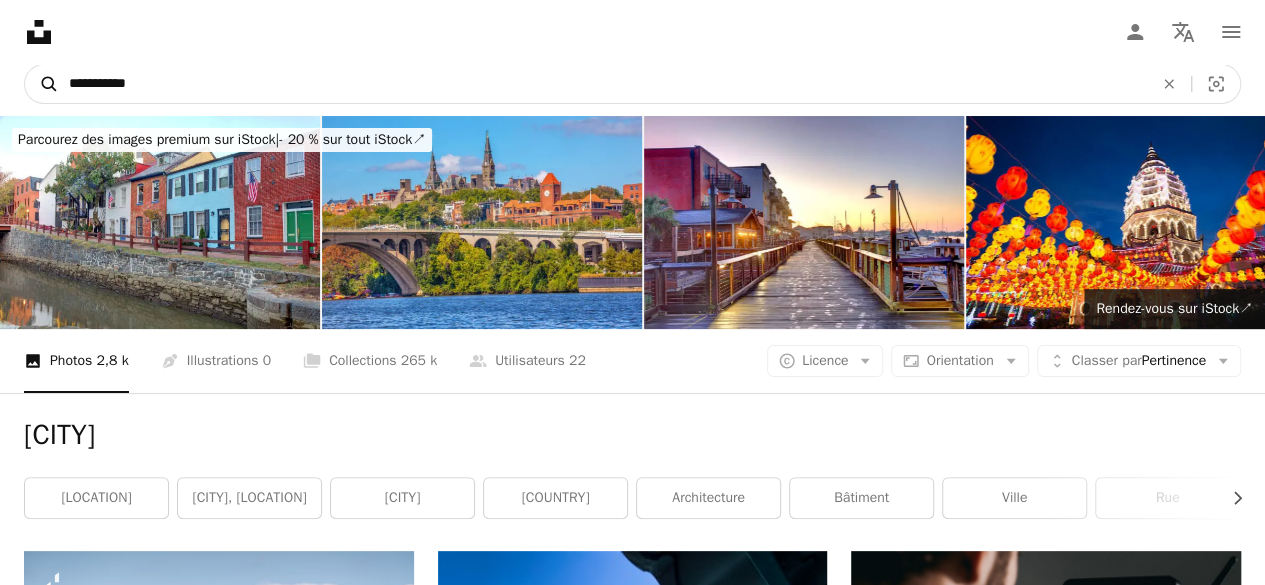 drag, startPoint x: 217, startPoint y: 74, endPoint x: 48, endPoint y: 87, distance: 169.49927 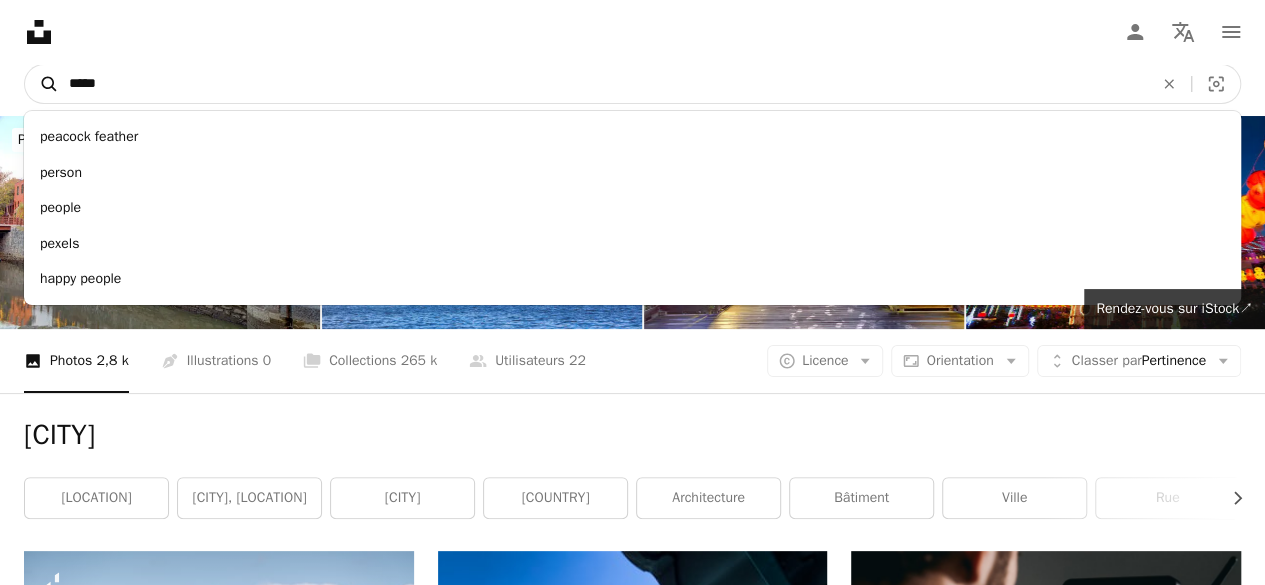 type on "******" 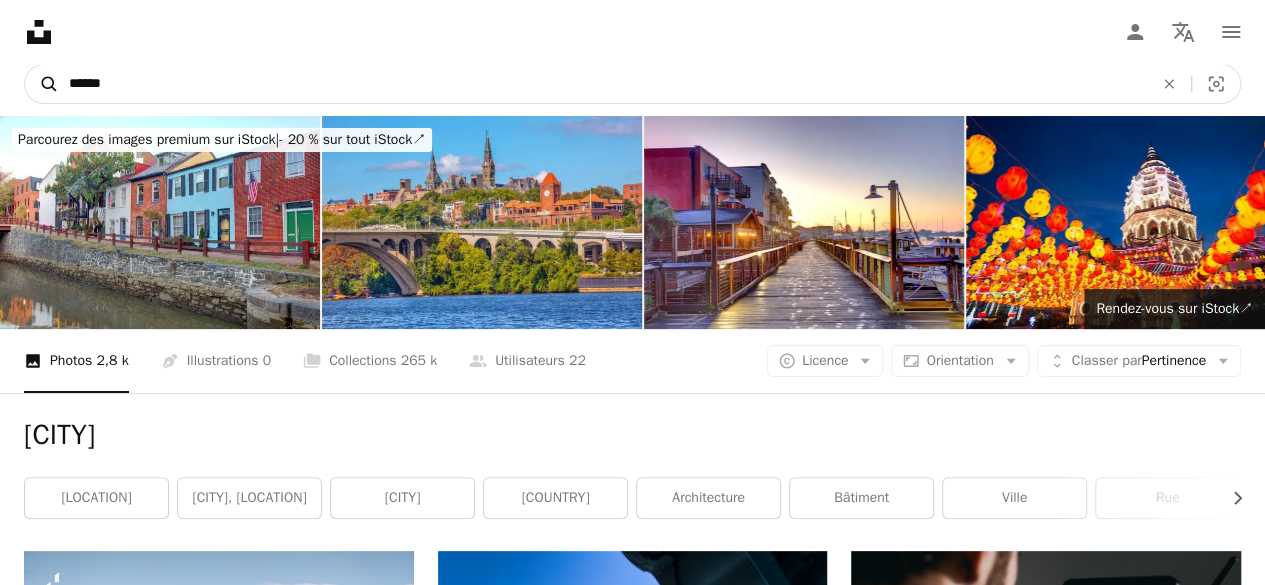 click on "A magnifying glass" at bounding box center (42, 84) 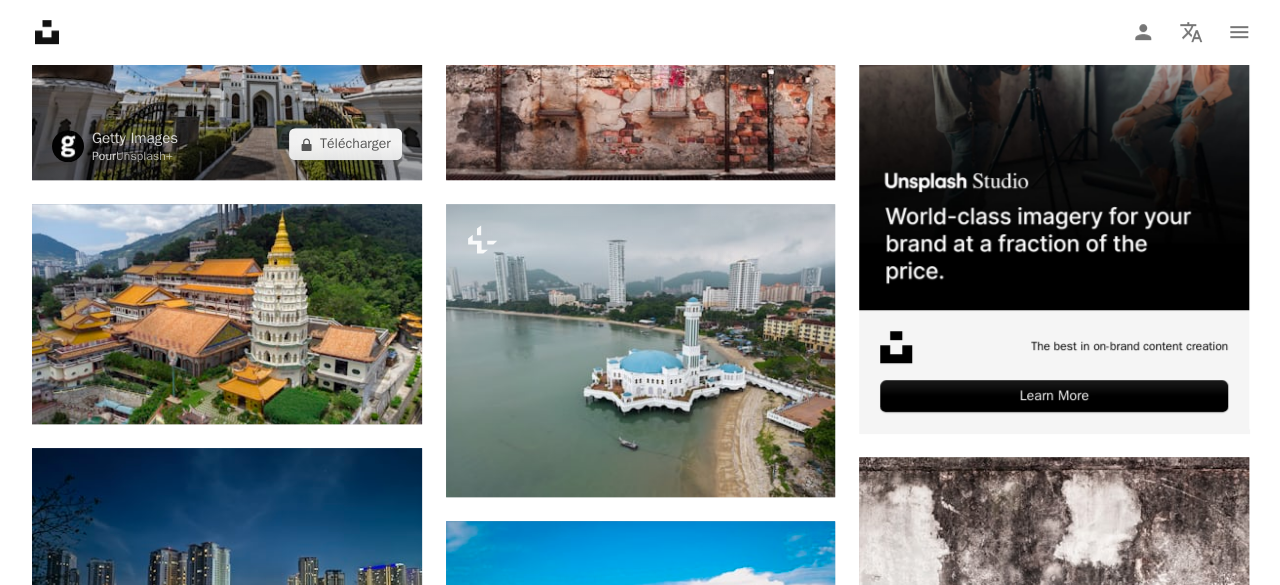 scroll, scrollTop: 635, scrollLeft: 0, axis: vertical 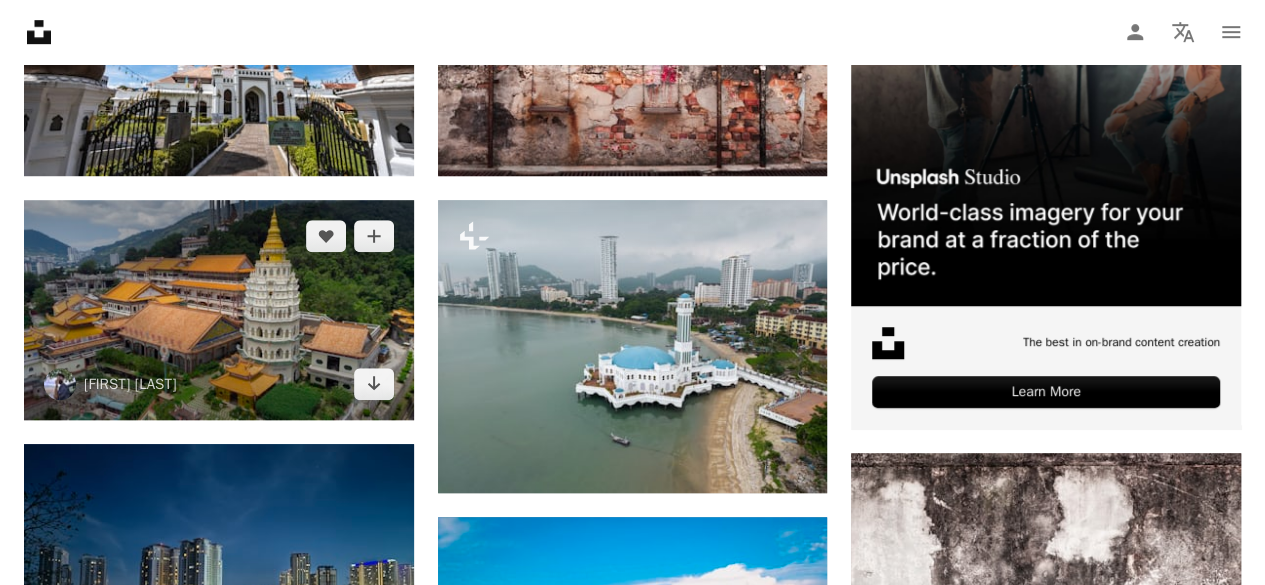 click at bounding box center [219, 309] 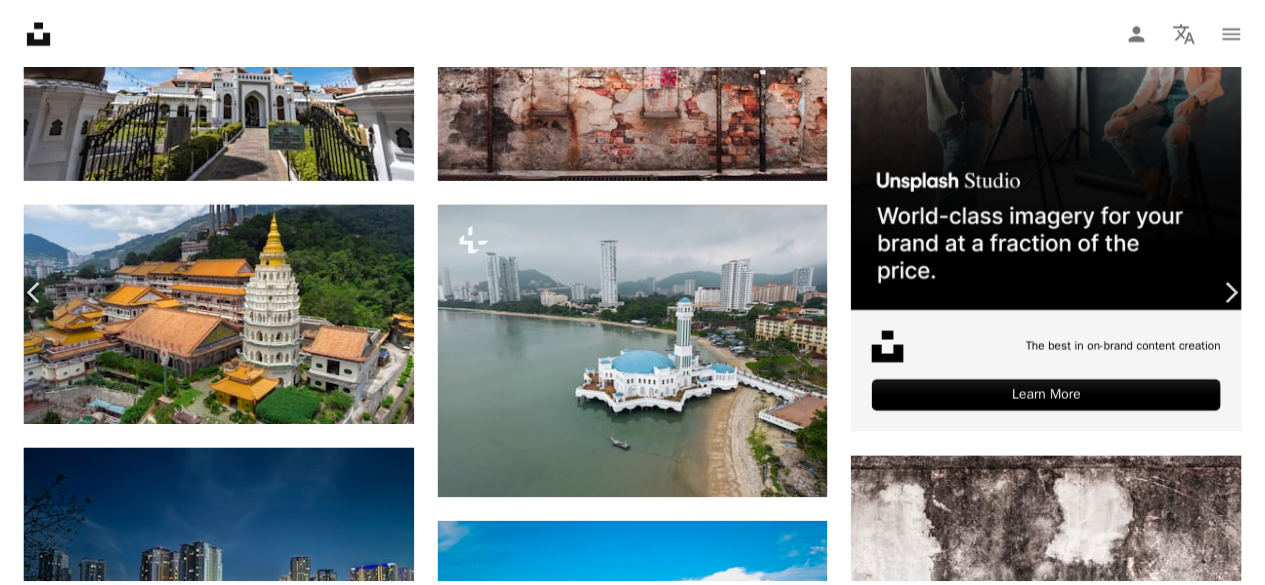 scroll, scrollTop: 252, scrollLeft: 0, axis: vertical 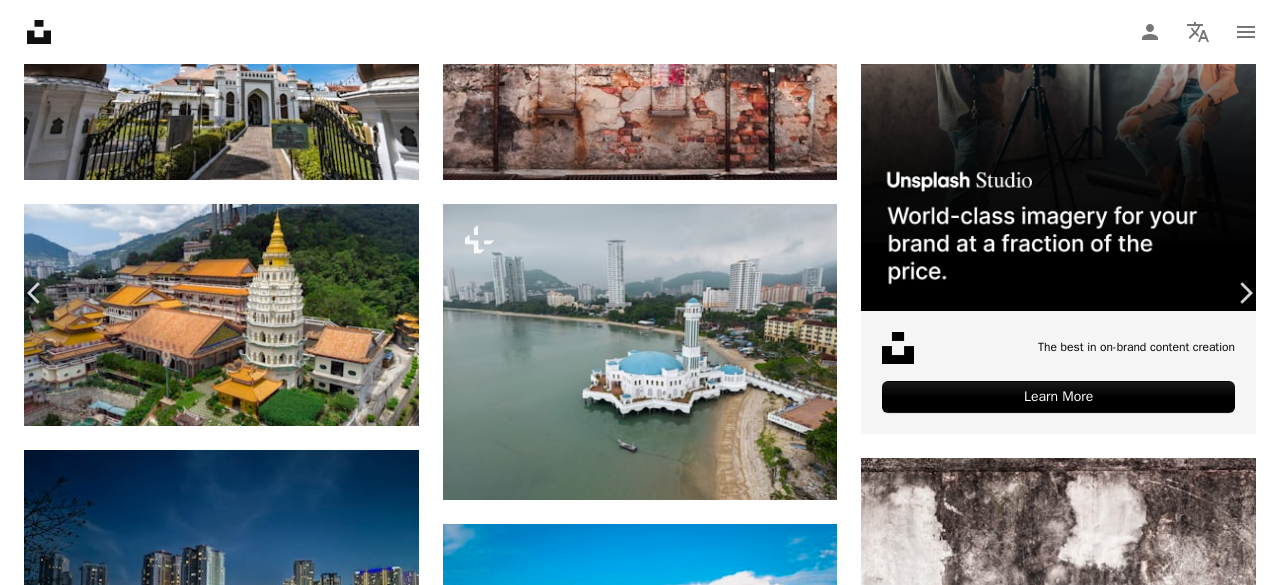 click on "Télécharger gratuitement" at bounding box center (1048, 3719) 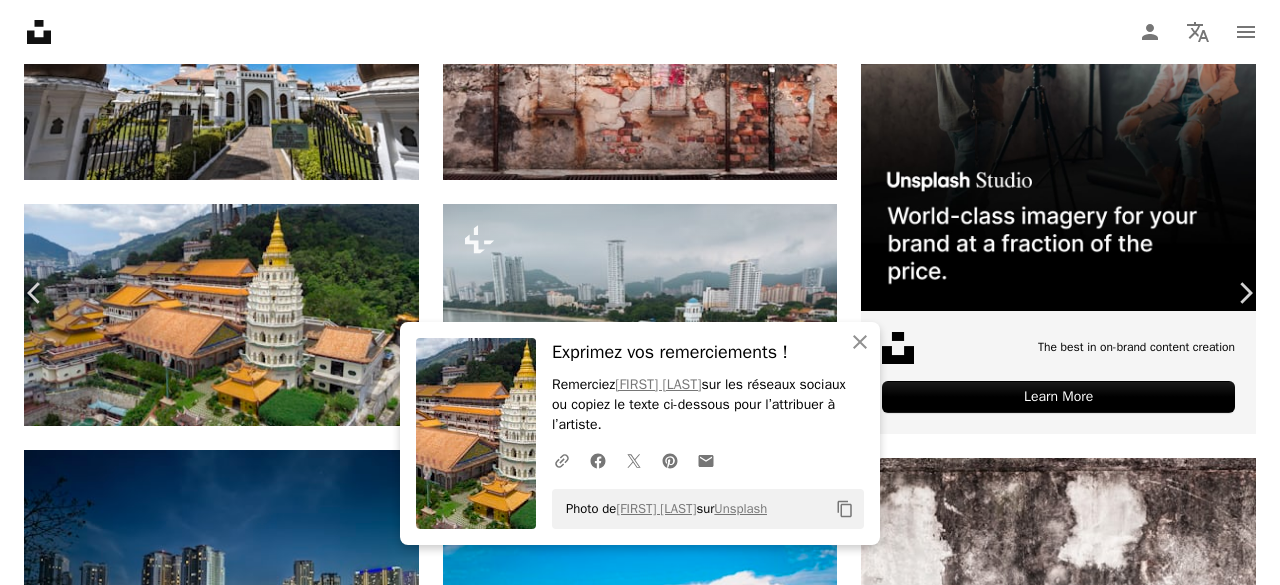 click on "Photo de [FIRST] [LAST] sur Unsplash
Copy content [FIRST] [LAST] [USERNAME] A heart A plus sign Modifier l’image   Plus sign for Unsplash+ Télécharger gratuitement Chevron down Zoom in Vues 219 544 Téléchargements 1 436 A forward-right arrow Partager Info icon Infos More Actions A map marker [LOCATION], [AREA], [STATE], [COUNTRY] Calendar outlined Publiée le  [DATE] Camera DJI, FC7303 Safety Utilisation gratuite sous la  Licence Unsplash [COUNTRY] [STATE] Photographie par drone bâtiment architecture paysage adorer temple dehors logement toit sanctuaire monastère Temple de Kek Lok Si Images gratuites Parcourez des images premium sur iStock  |  - 20 % avec le code UNSPLASH20 Rendez-vous sur iStock  ↗" at bounding box center (640, 3980) 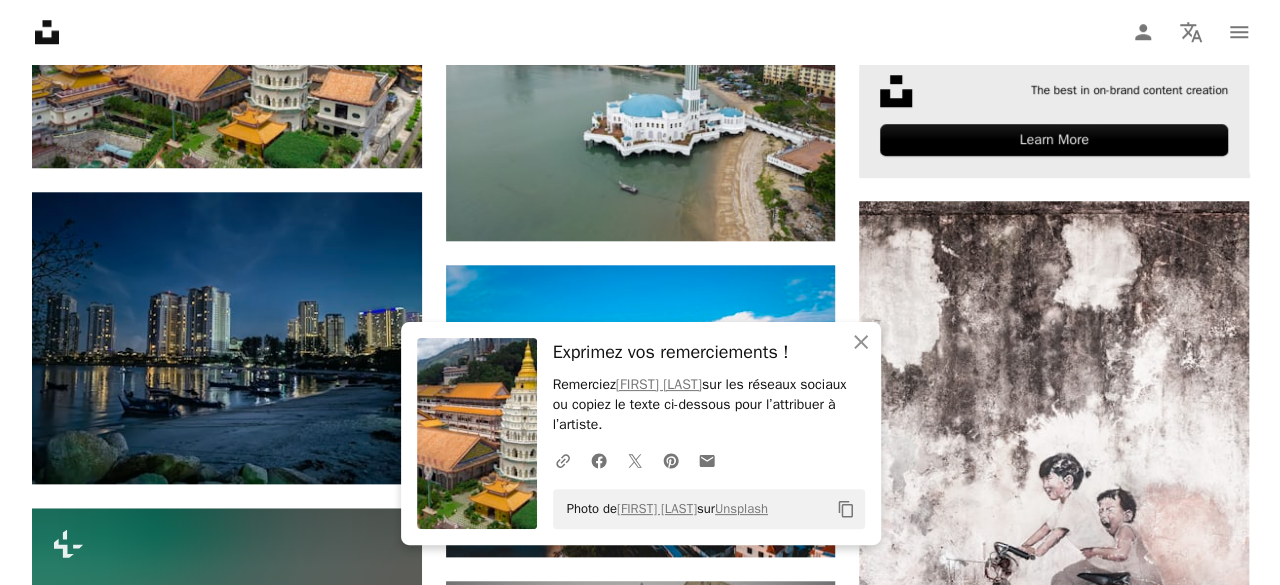 scroll, scrollTop: 911, scrollLeft: 0, axis: vertical 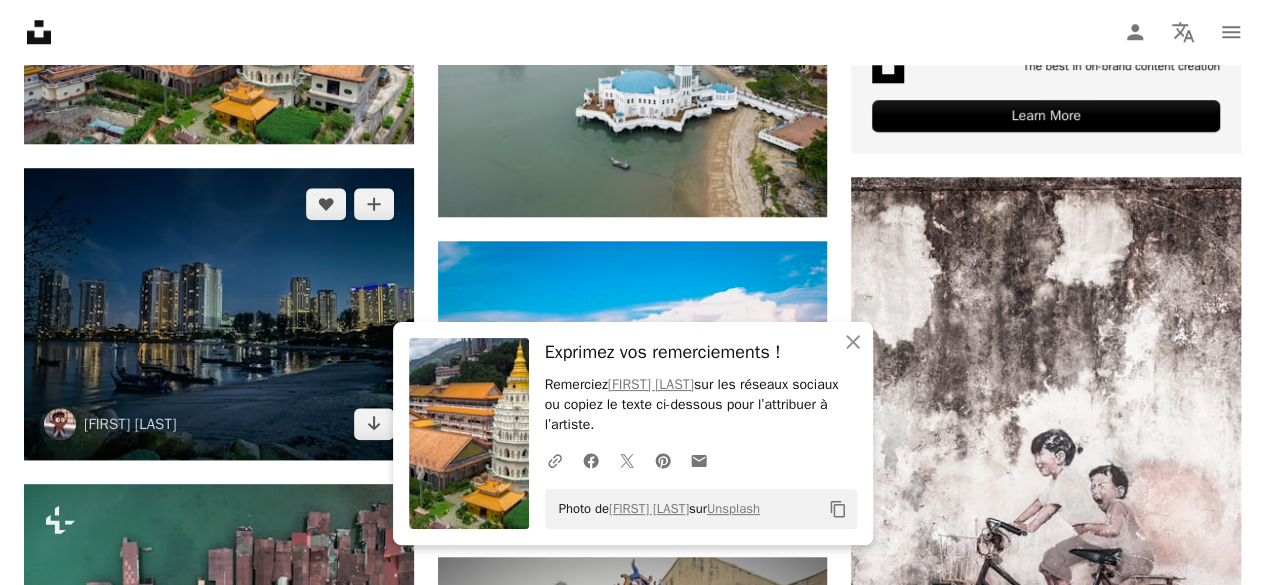 click at bounding box center (219, 314) 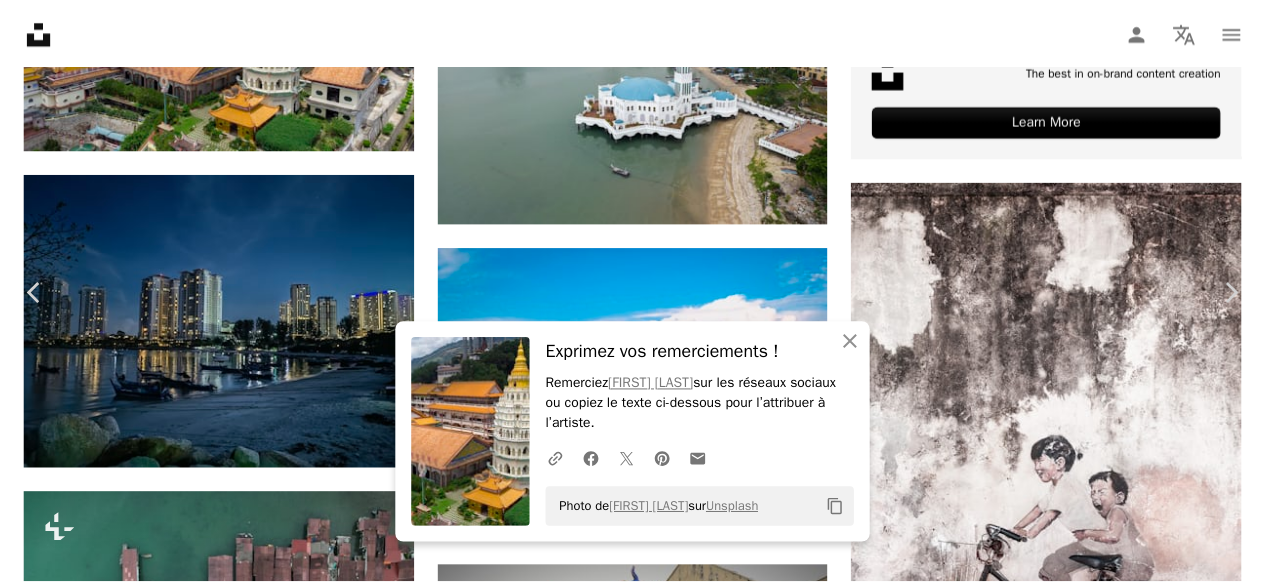 scroll, scrollTop: 166, scrollLeft: 0, axis: vertical 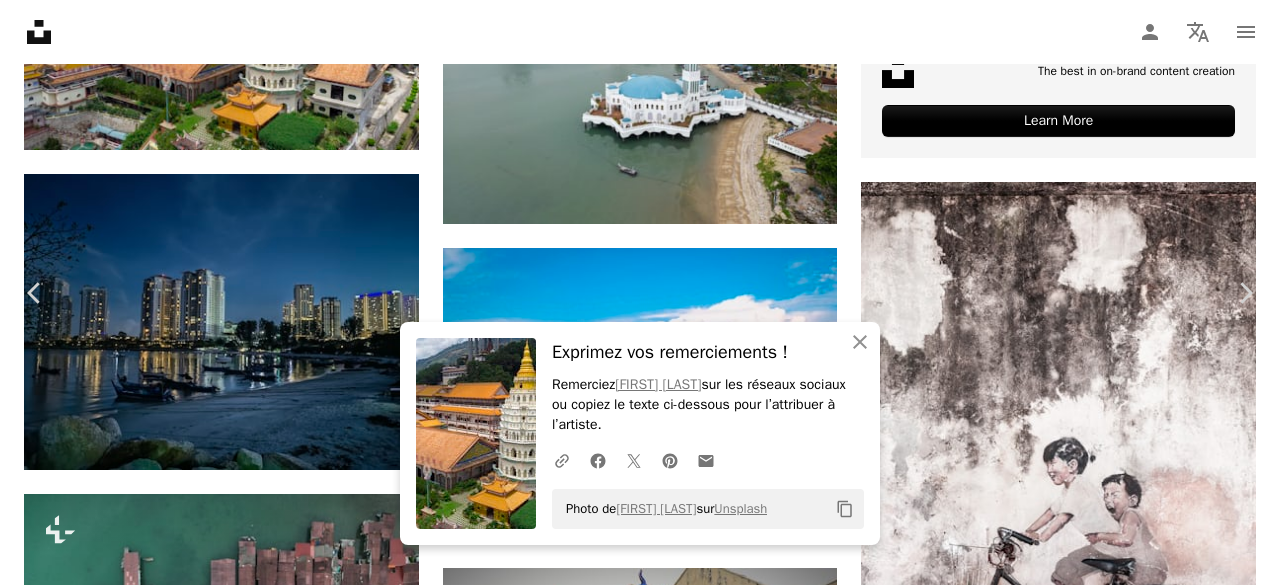 click on "Télécharger gratuitement" at bounding box center [1048, 3443] 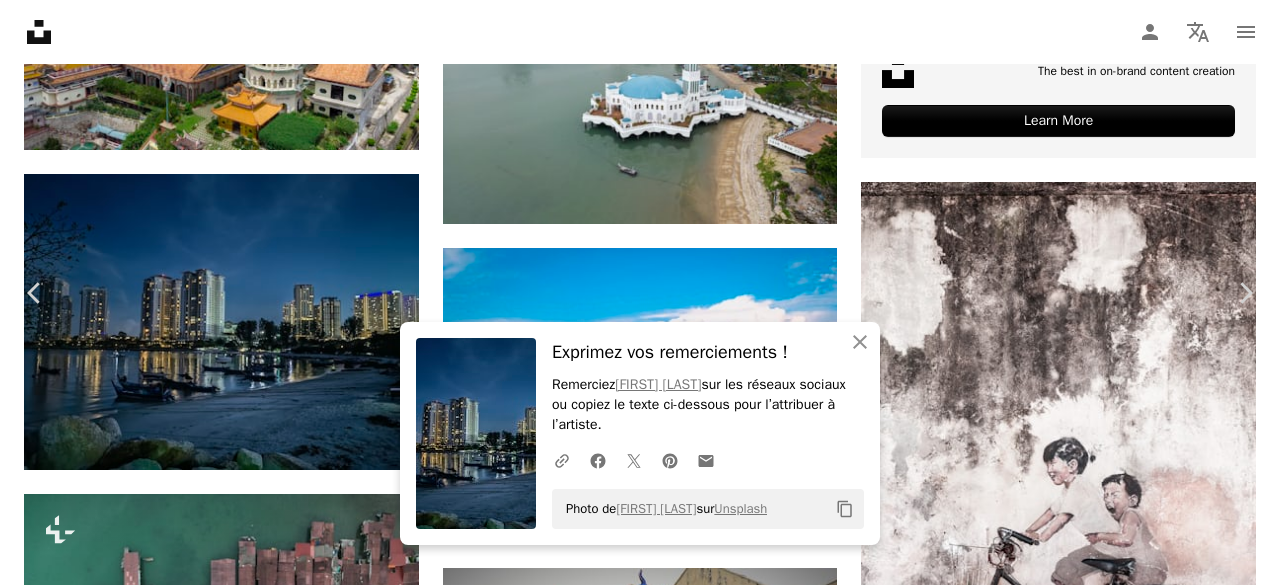 click on "An X shape" at bounding box center (20, 20) 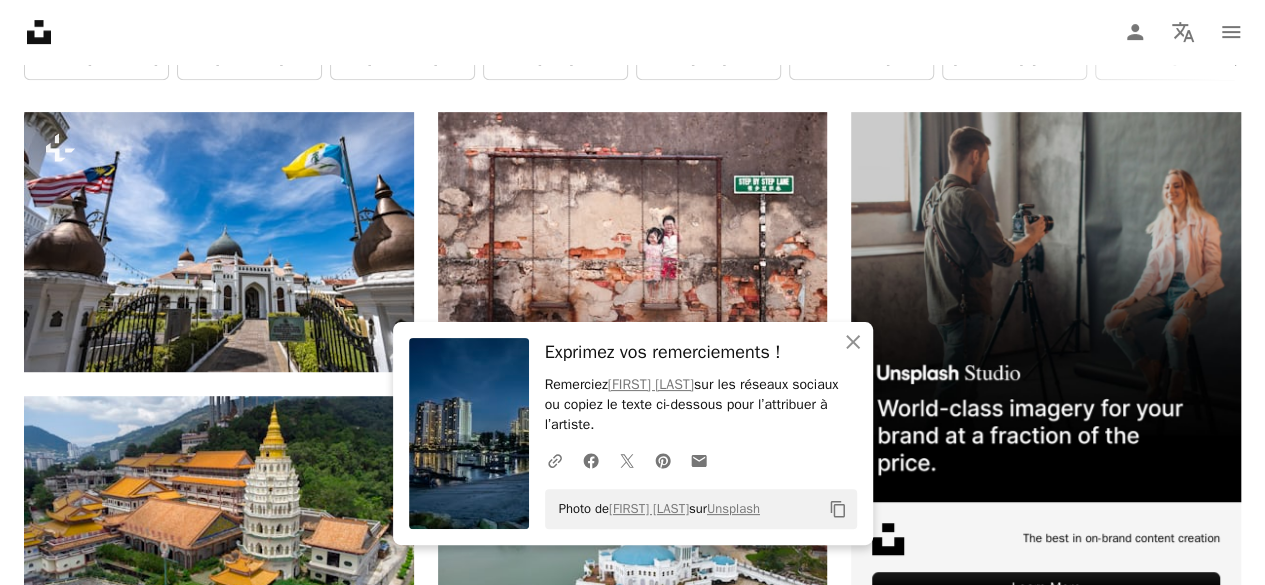 scroll, scrollTop: 0, scrollLeft: 0, axis: both 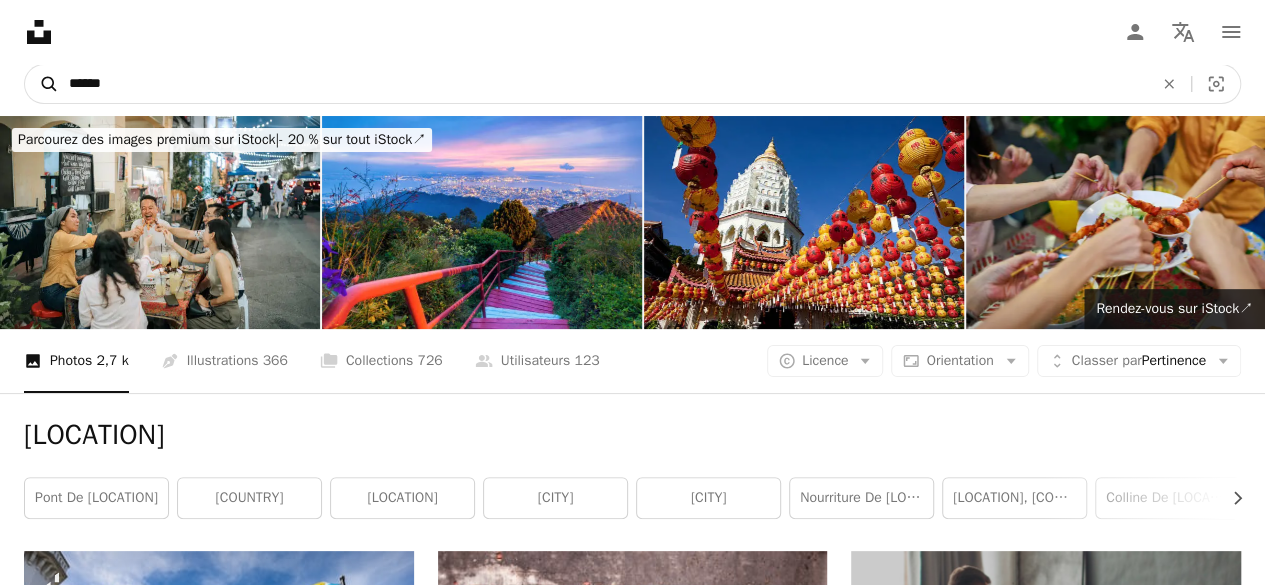 drag, startPoint x: 167, startPoint y: 81, endPoint x: 27, endPoint y: 81, distance: 140 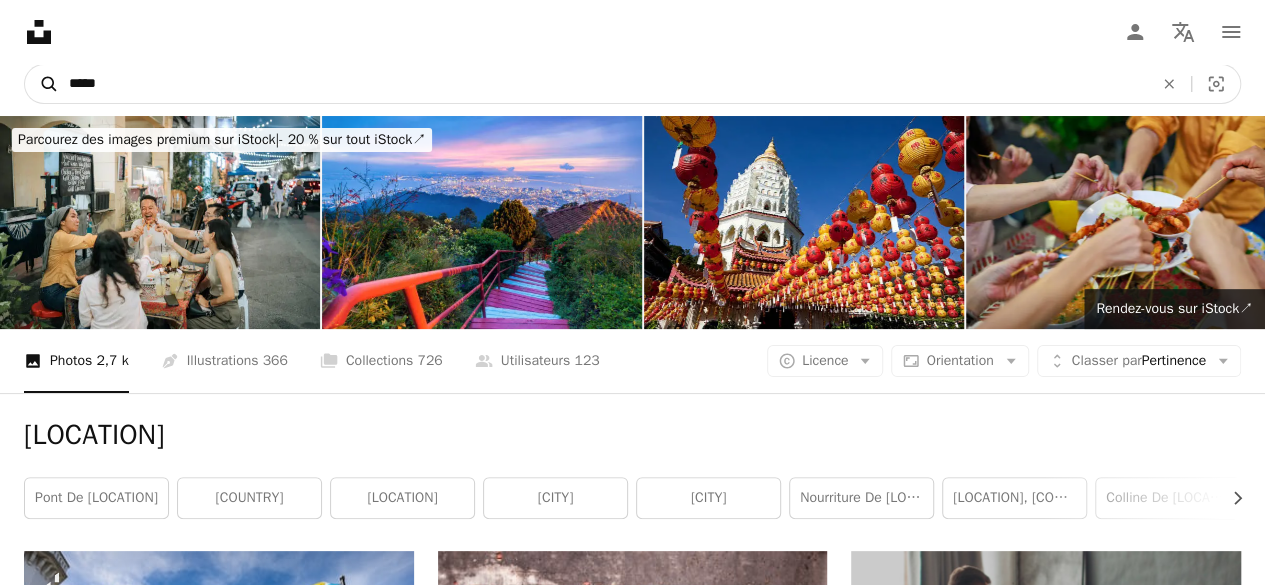 type on "******" 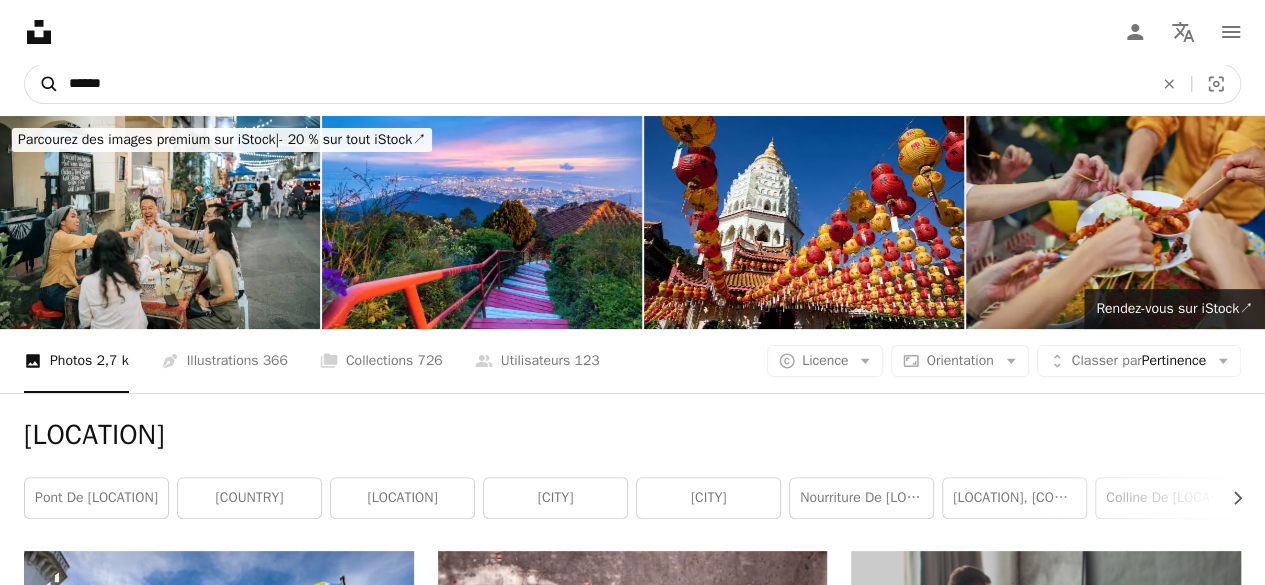 click on "A magnifying glass" at bounding box center (42, 84) 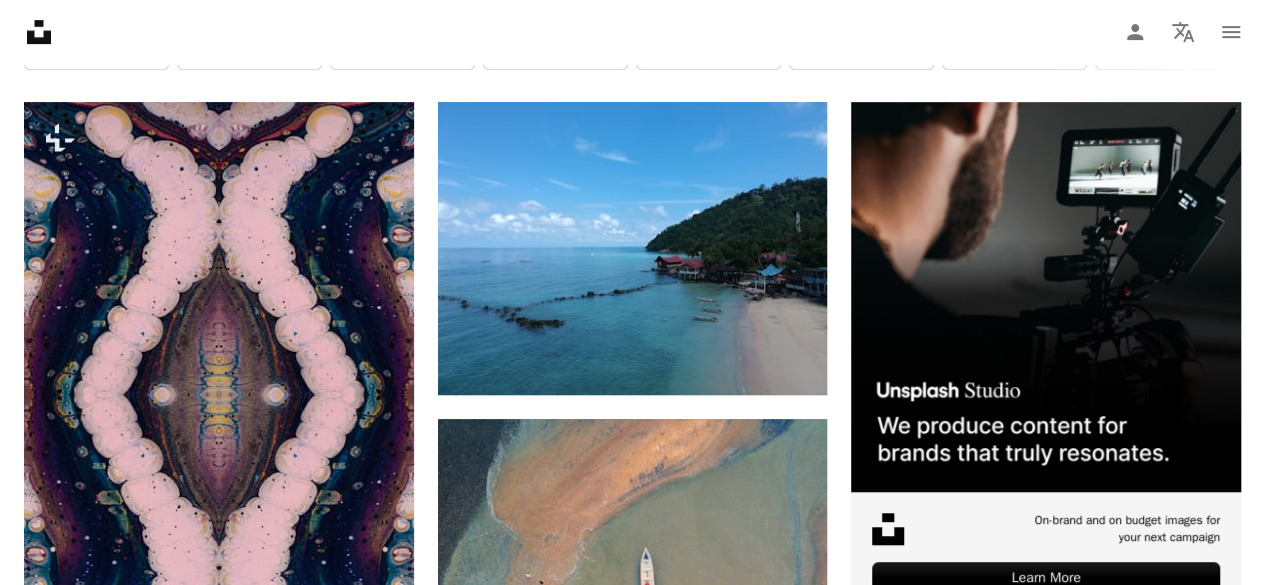 scroll, scrollTop: 455, scrollLeft: 0, axis: vertical 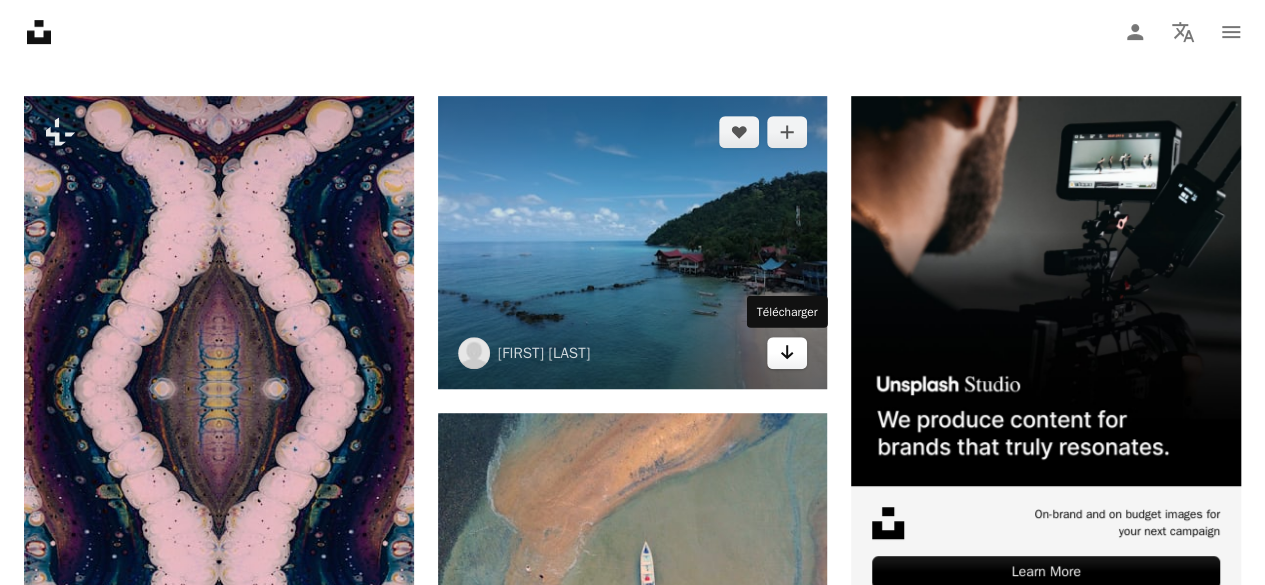 click on "Arrow pointing down" at bounding box center (787, 353) 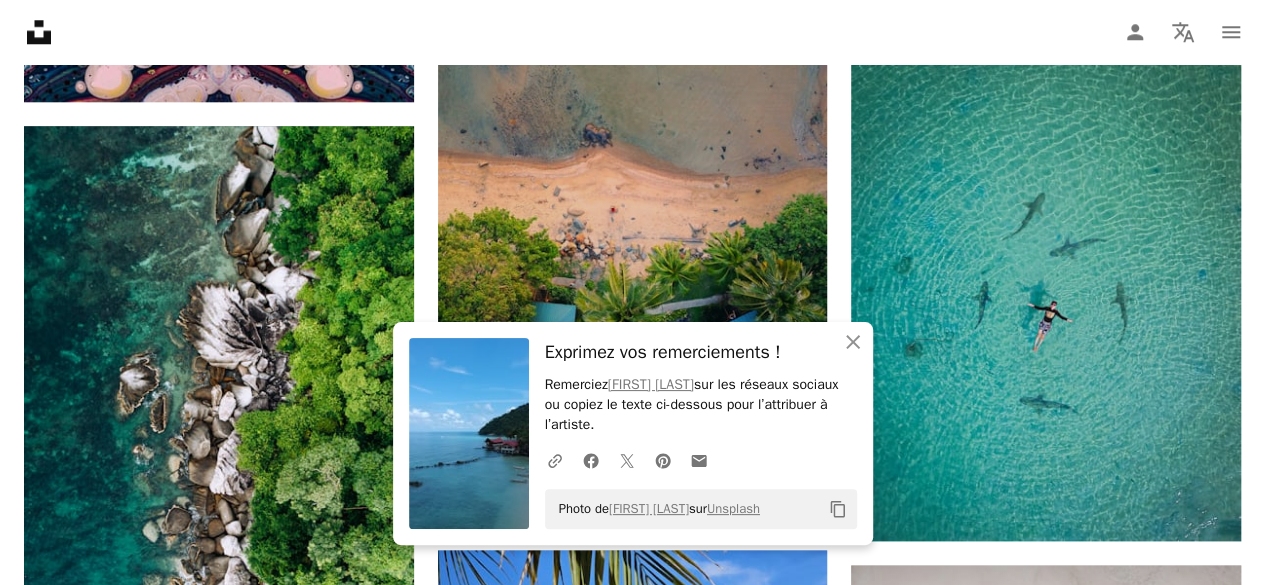 scroll, scrollTop: 936, scrollLeft: 0, axis: vertical 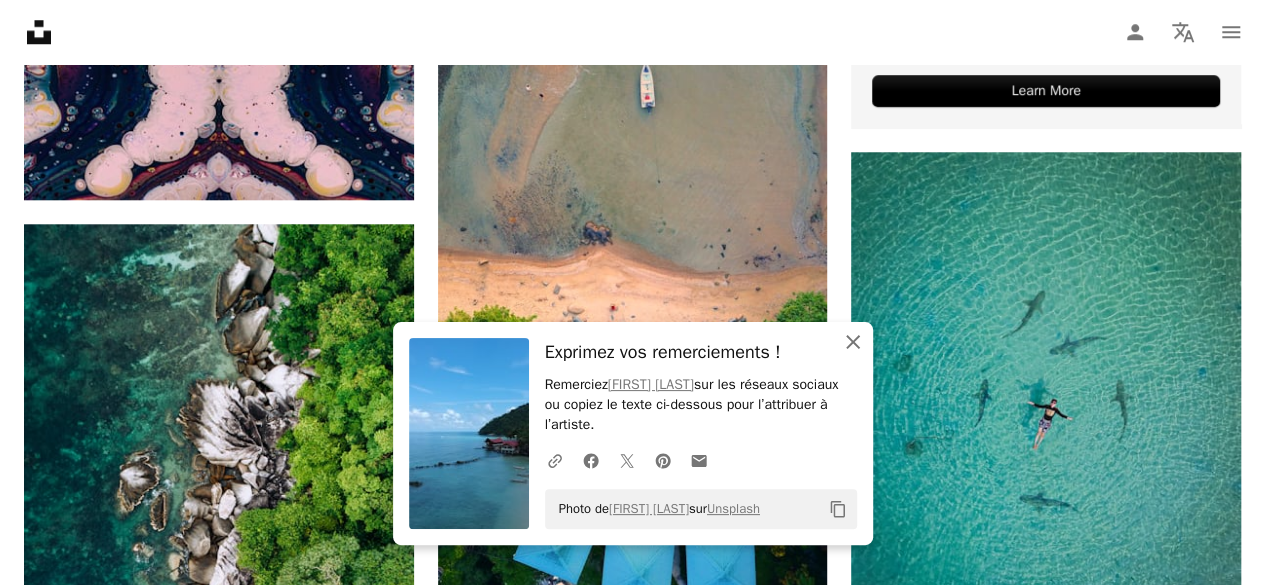 click on "An X shape Fermer" at bounding box center (853, 342) 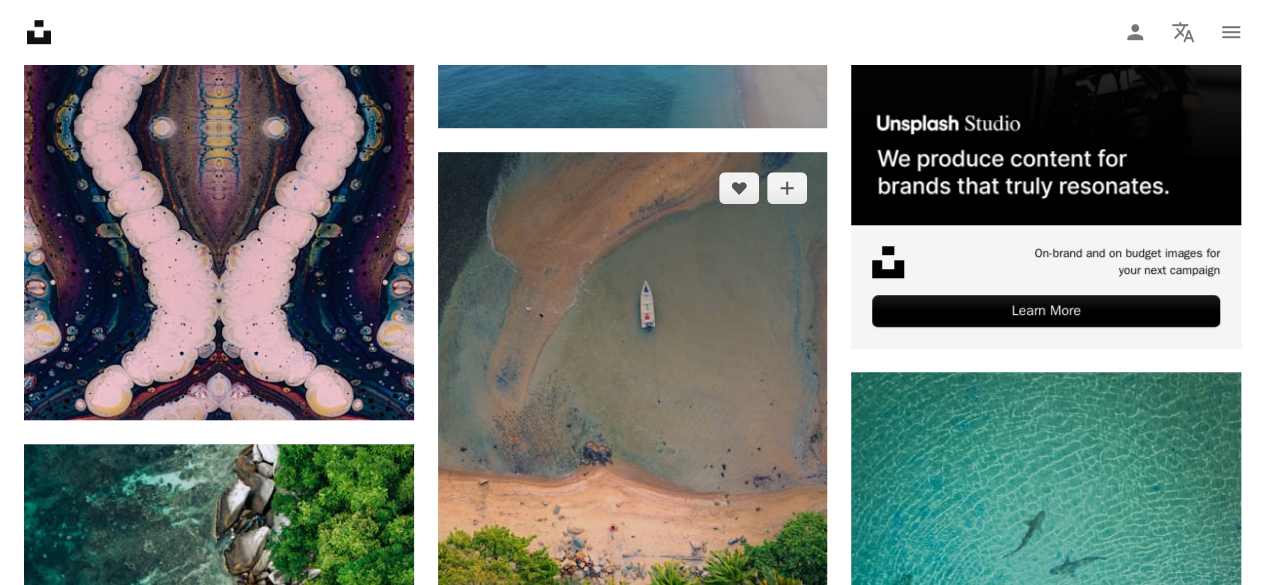 scroll, scrollTop: 1184, scrollLeft: 0, axis: vertical 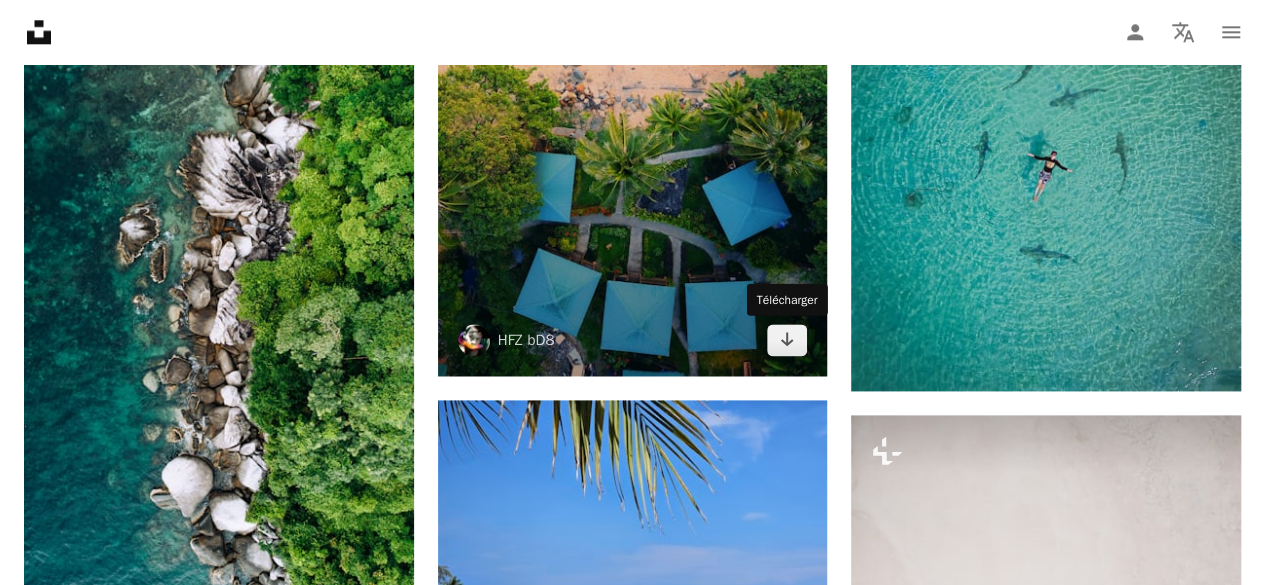 click on "Arrow pointing down" 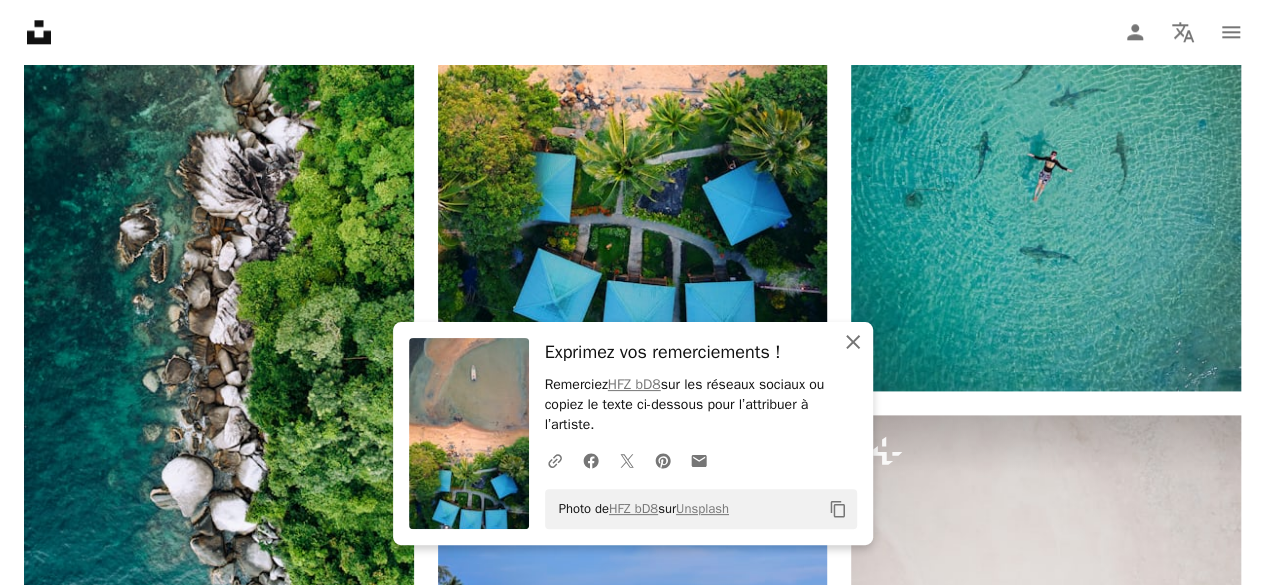 click 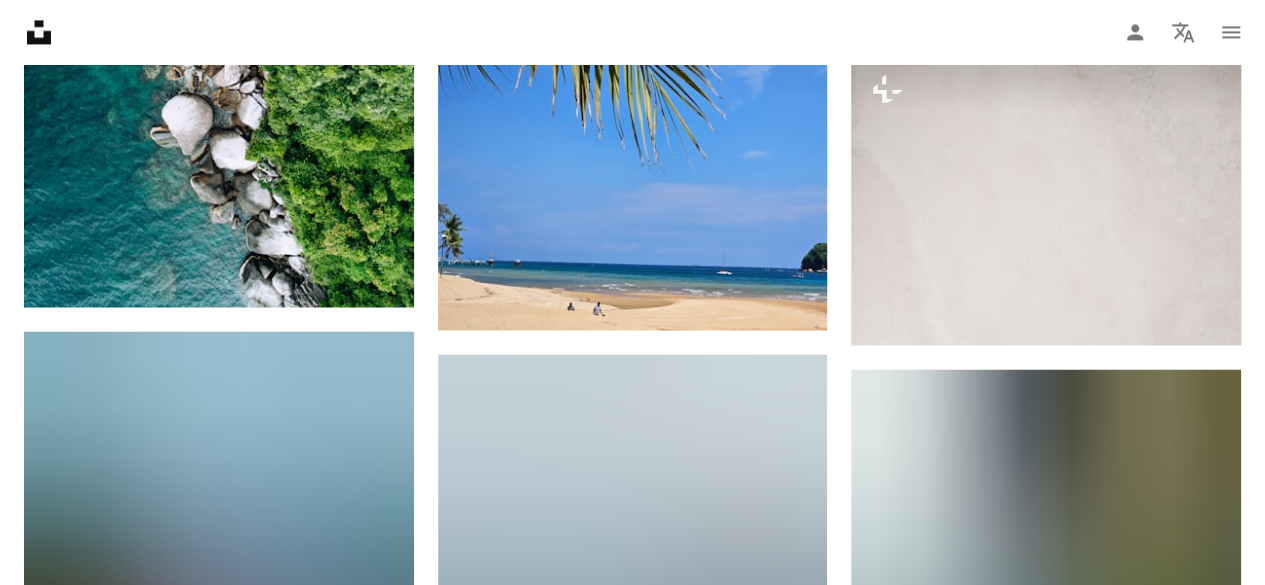 scroll, scrollTop: 1551, scrollLeft: 0, axis: vertical 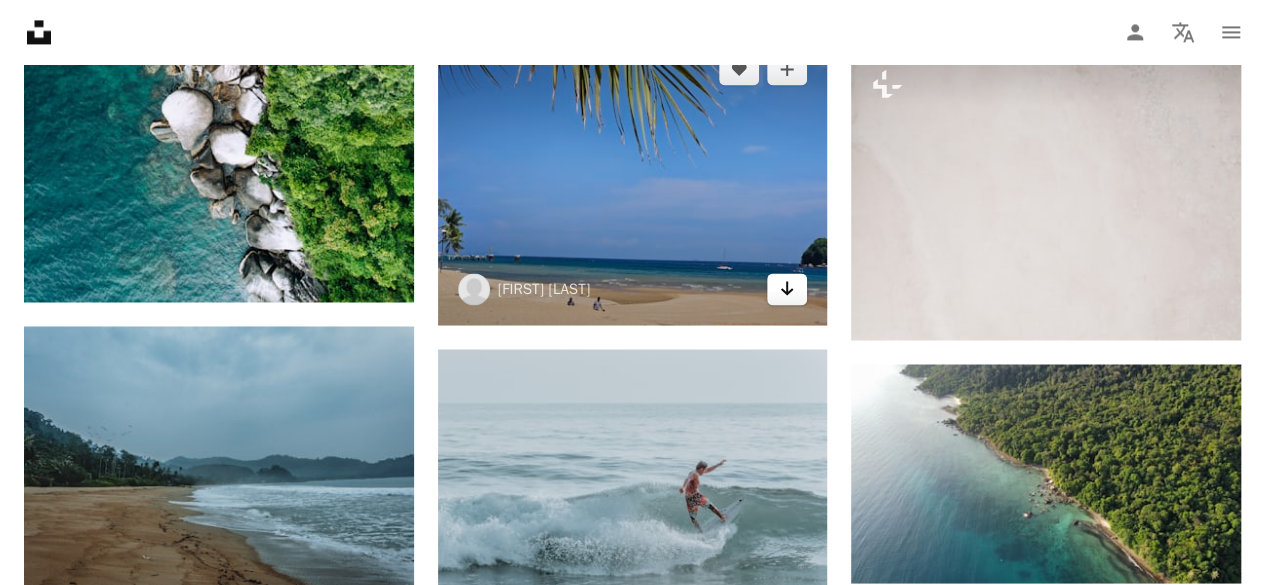 click on "Arrow pointing down" 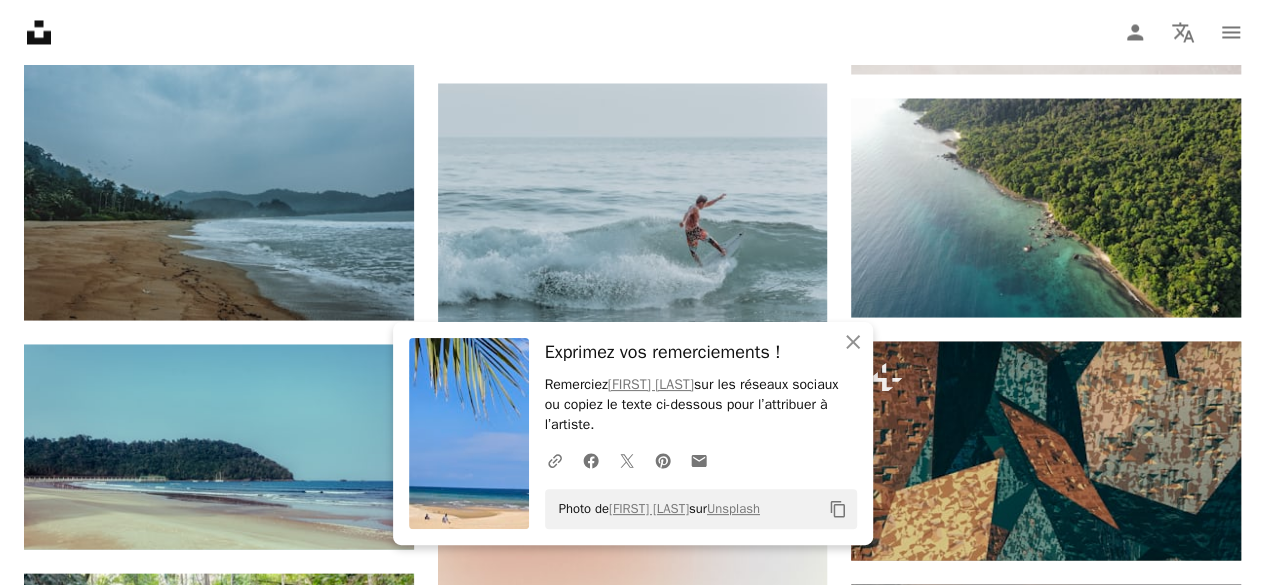 scroll, scrollTop: 1836, scrollLeft: 0, axis: vertical 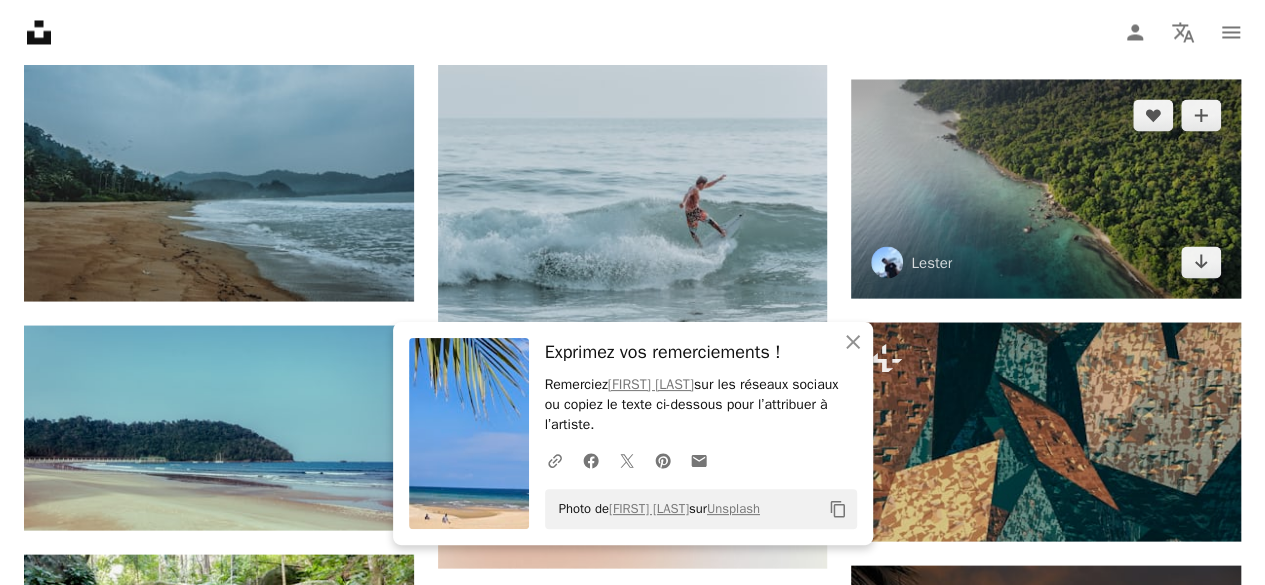 click on "Arrow pointing down" at bounding box center (1201, 262) 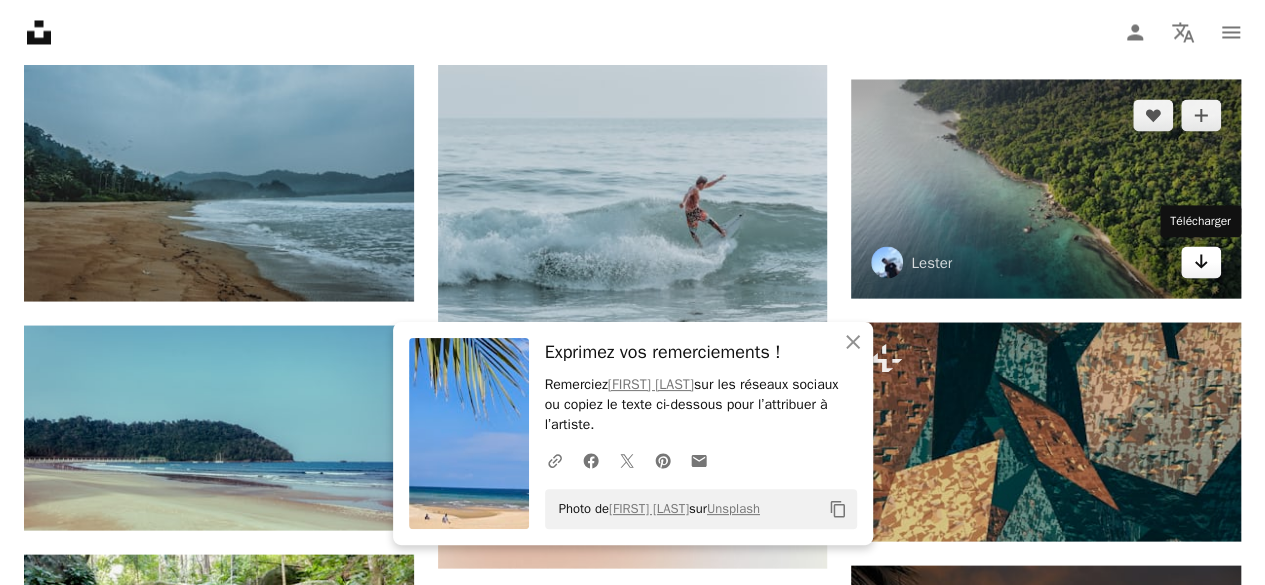 click on "Arrow pointing down" 